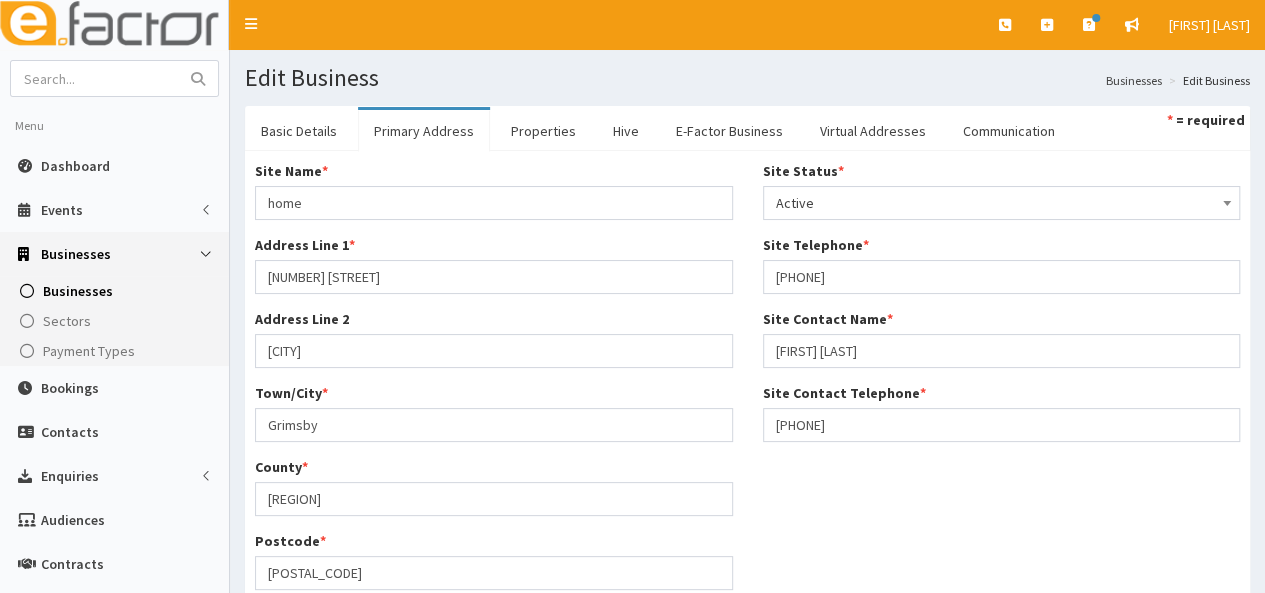 scroll, scrollTop: 0, scrollLeft: 0, axis: both 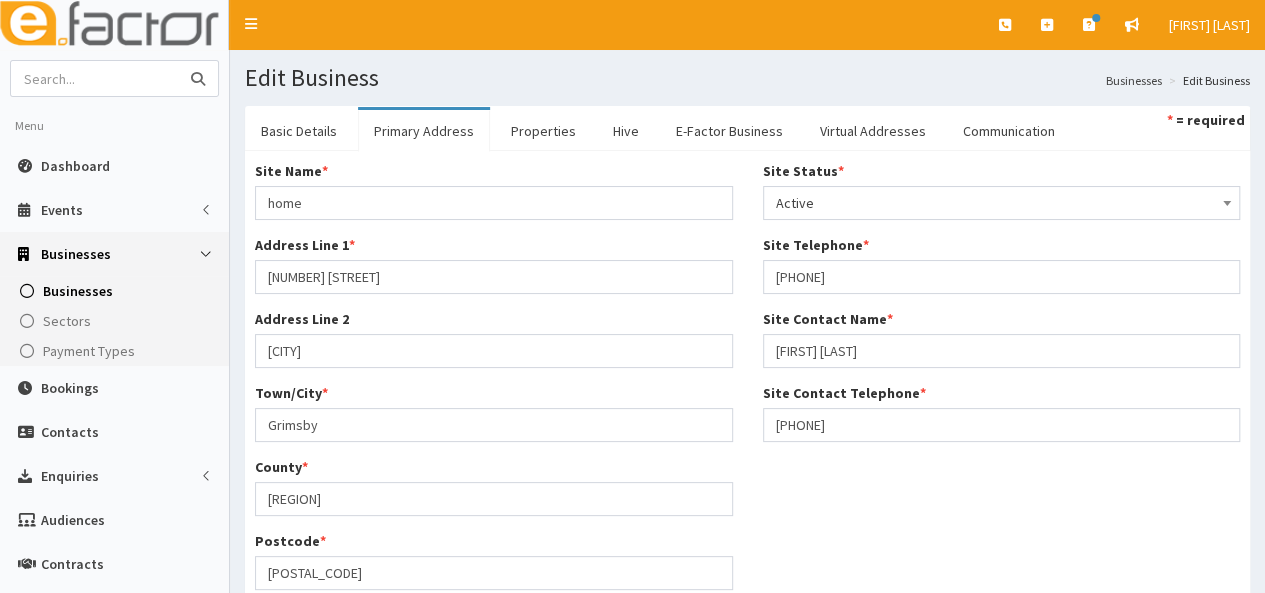 click at bounding box center [95, 78] 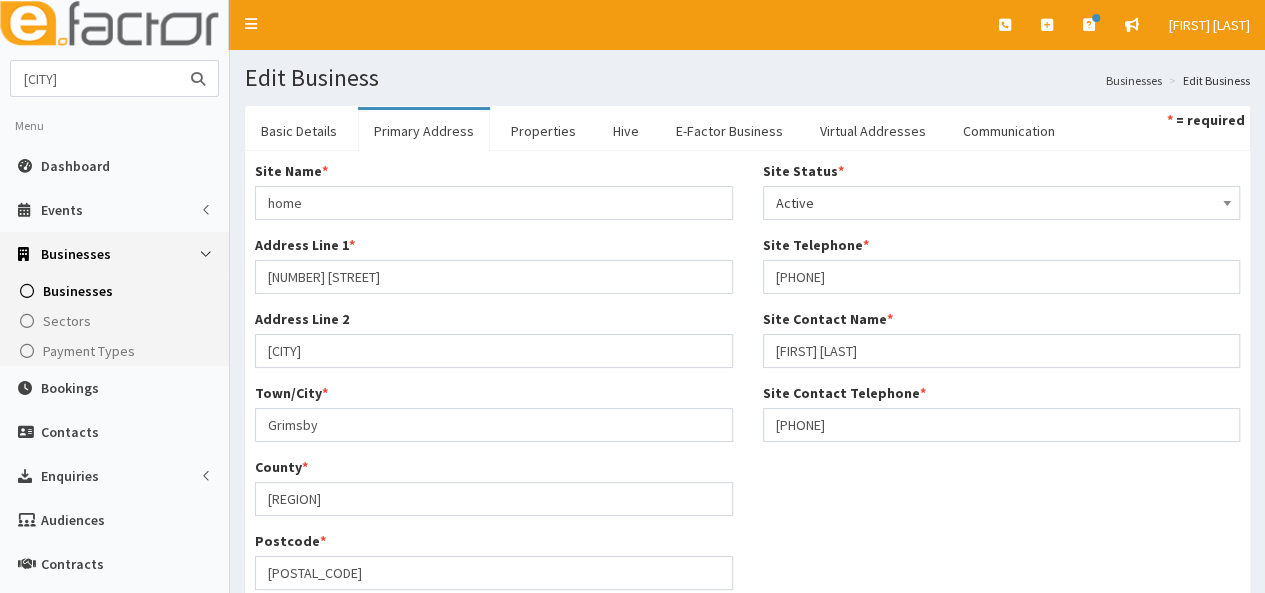 type on "santos" 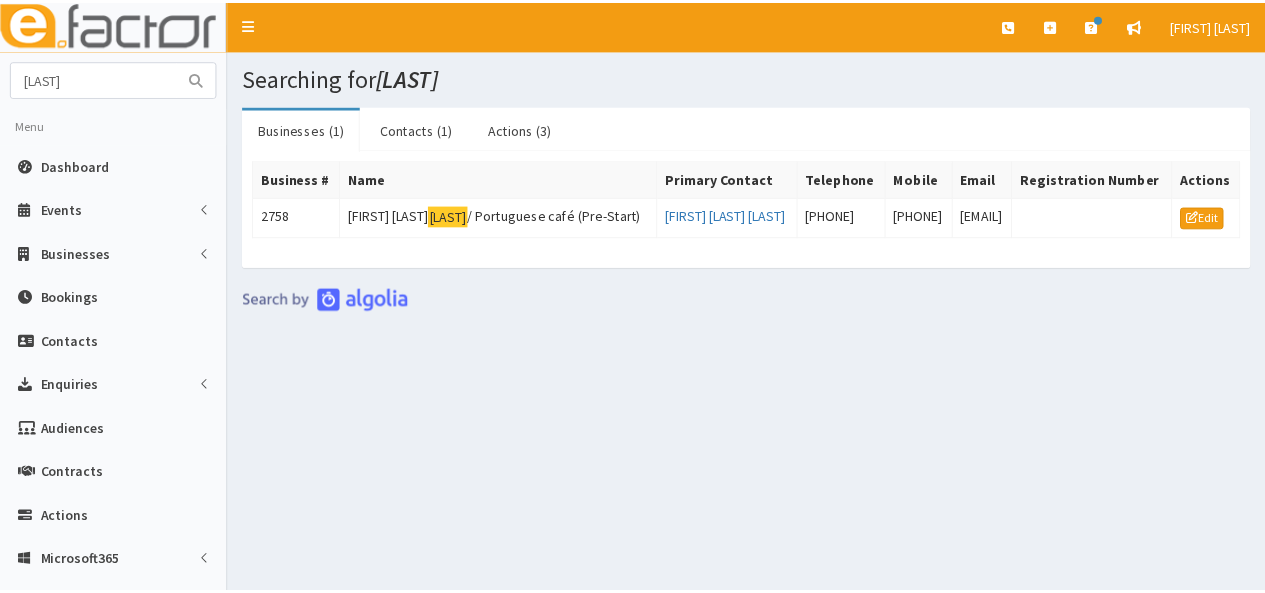 scroll, scrollTop: 0, scrollLeft: 0, axis: both 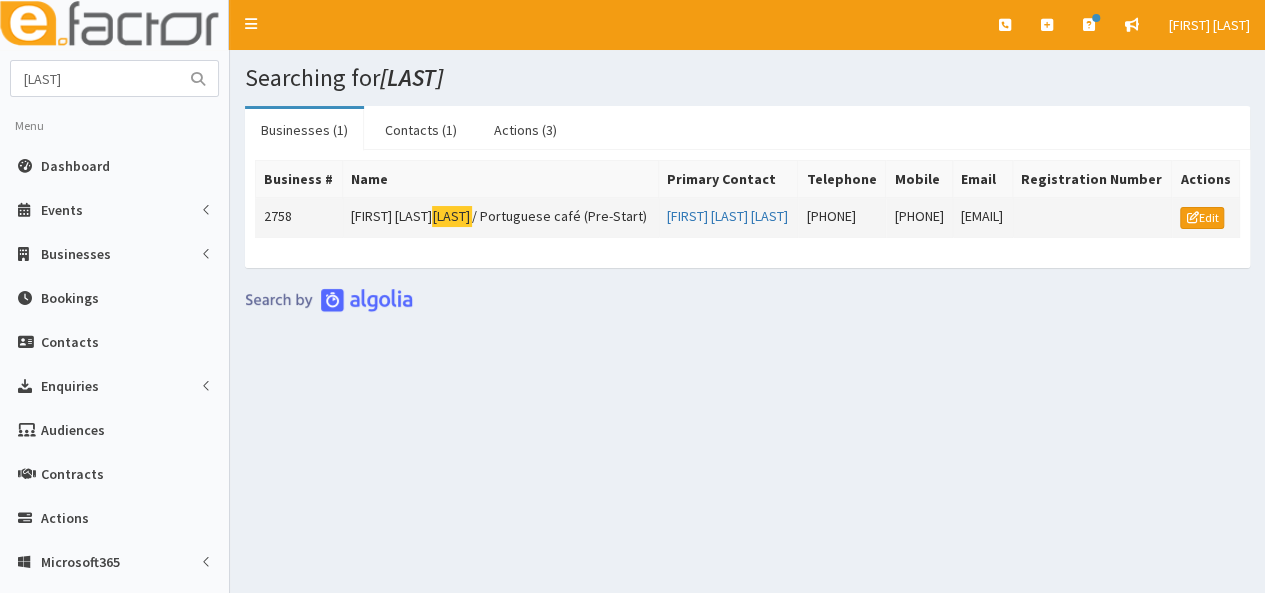 click on "Laura Dos  Santos  / Portuguese café (Pre-Start)" at bounding box center [500, 218] 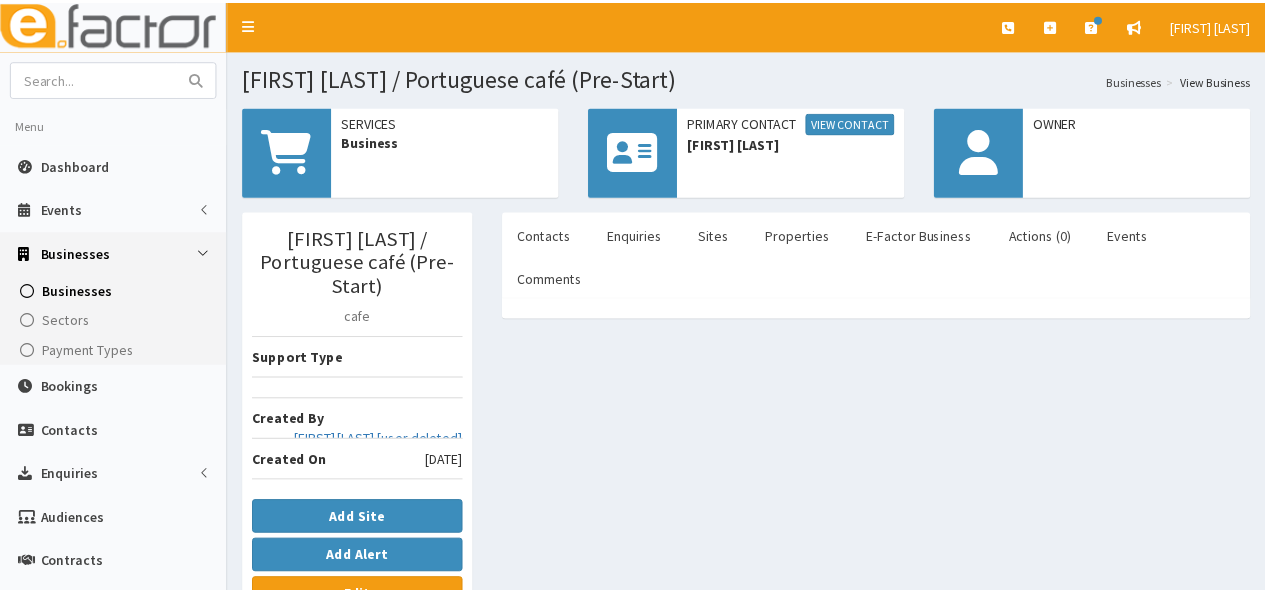scroll, scrollTop: 0, scrollLeft: 0, axis: both 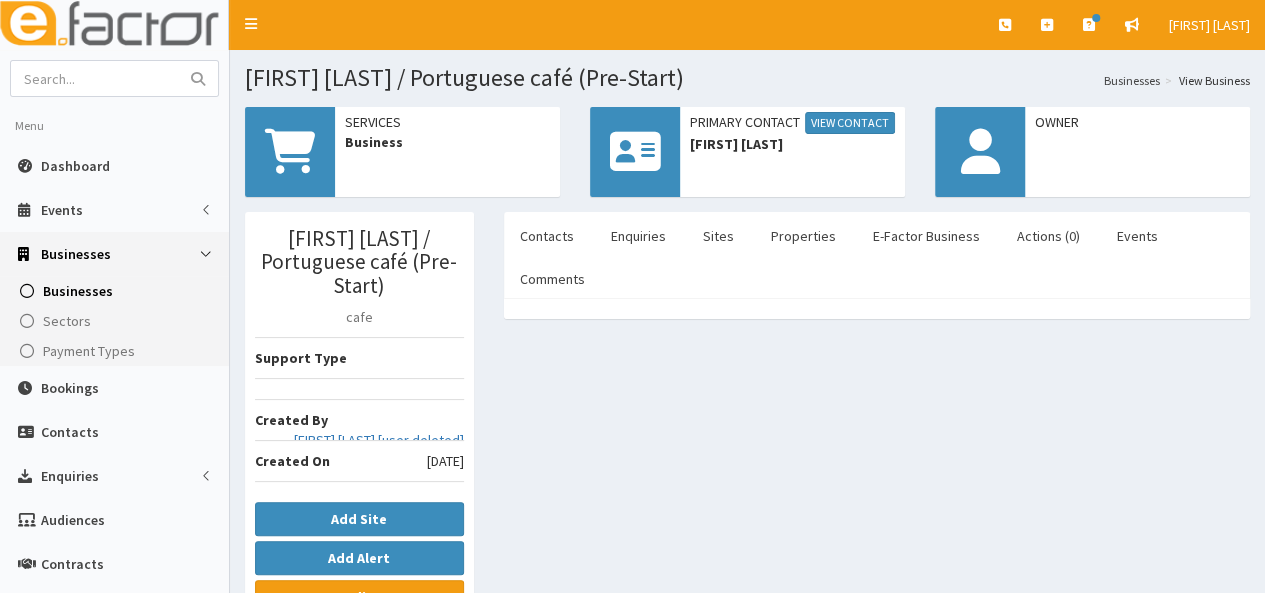 click on "Services" at bounding box center [447, 122] 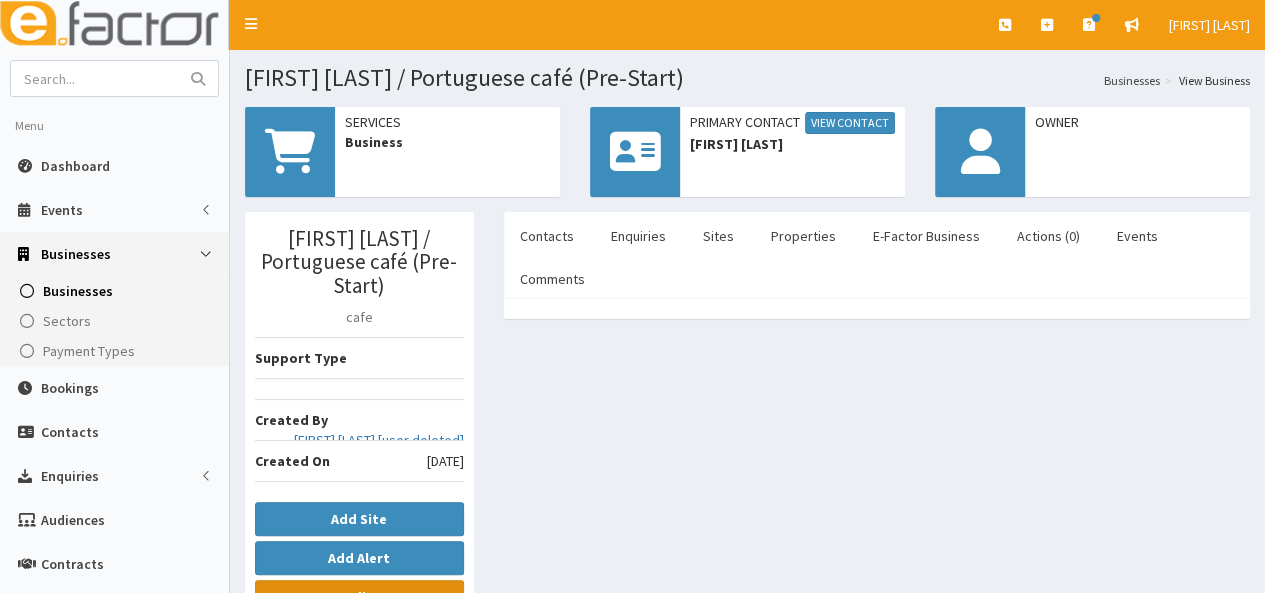 click on "Edit" at bounding box center [359, 597] 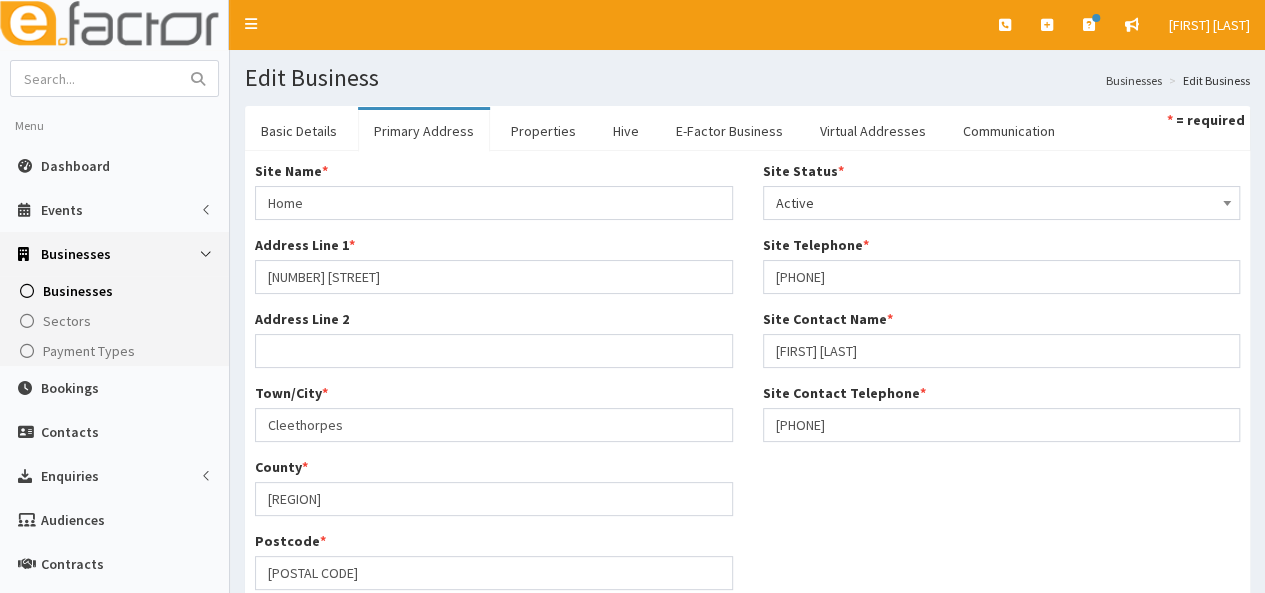 scroll, scrollTop: 0, scrollLeft: 0, axis: both 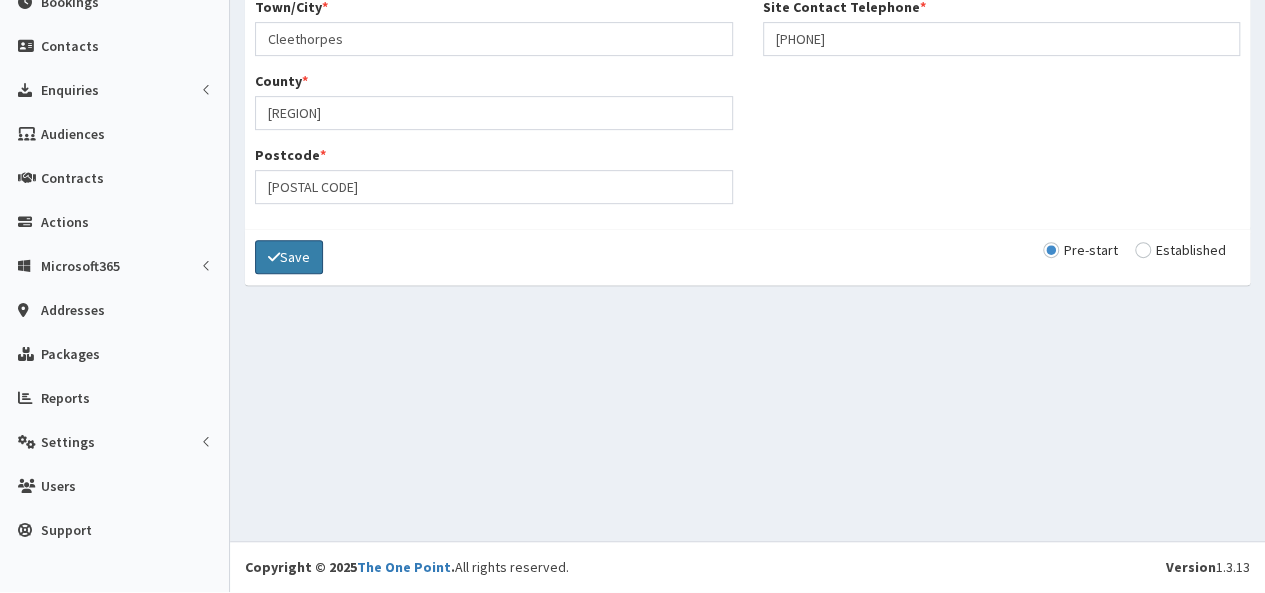 click on "Save" at bounding box center (289, 257) 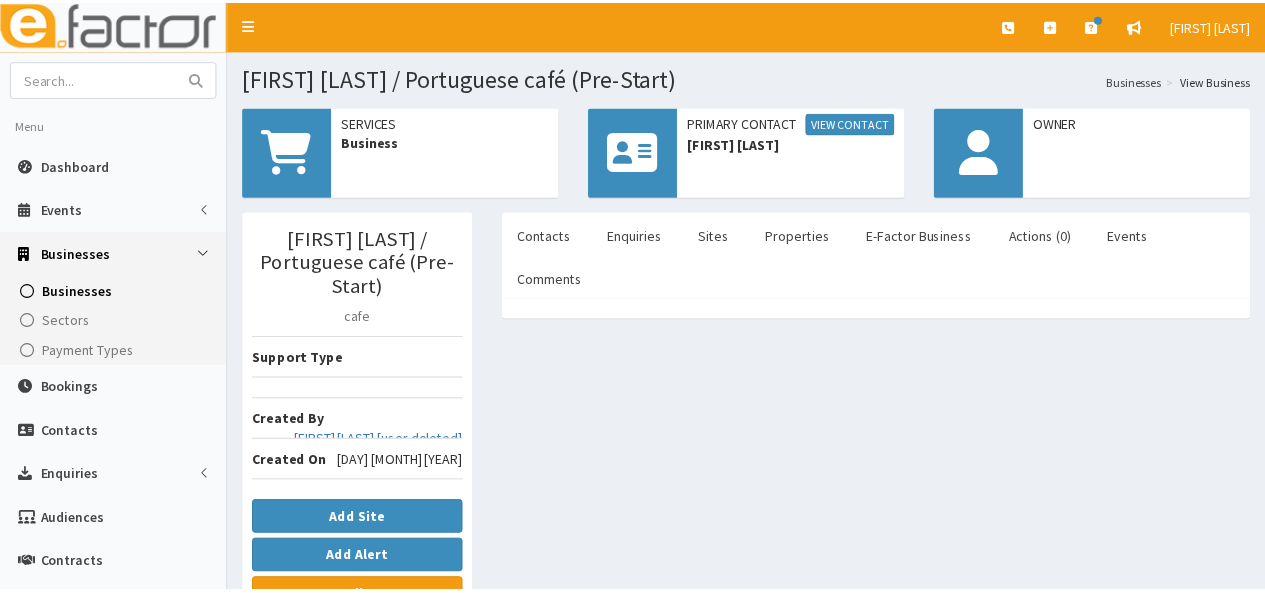 scroll, scrollTop: 0, scrollLeft: 0, axis: both 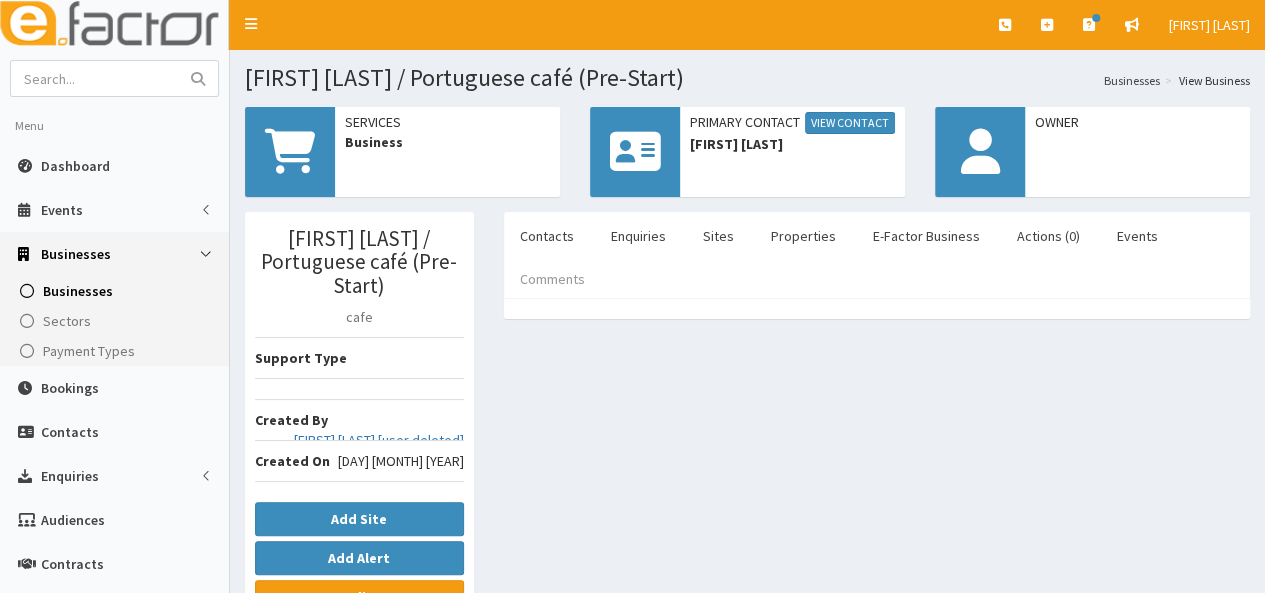 click on "Comments" at bounding box center [552, 279] 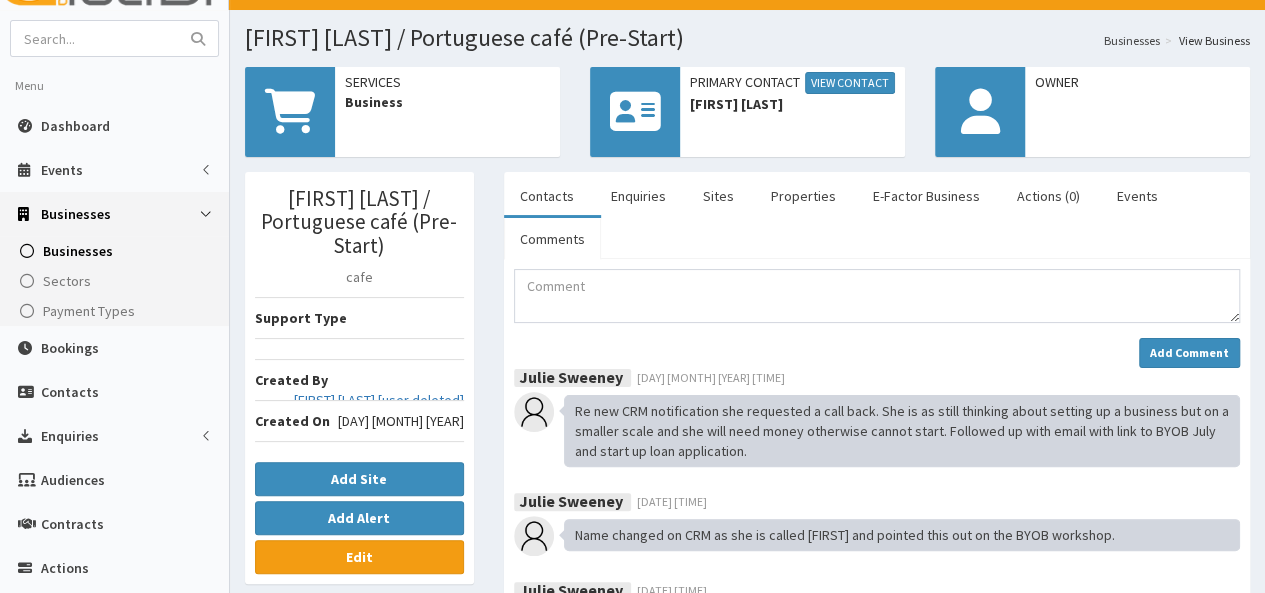 scroll, scrollTop: 120, scrollLeft: 0, axis: vertical 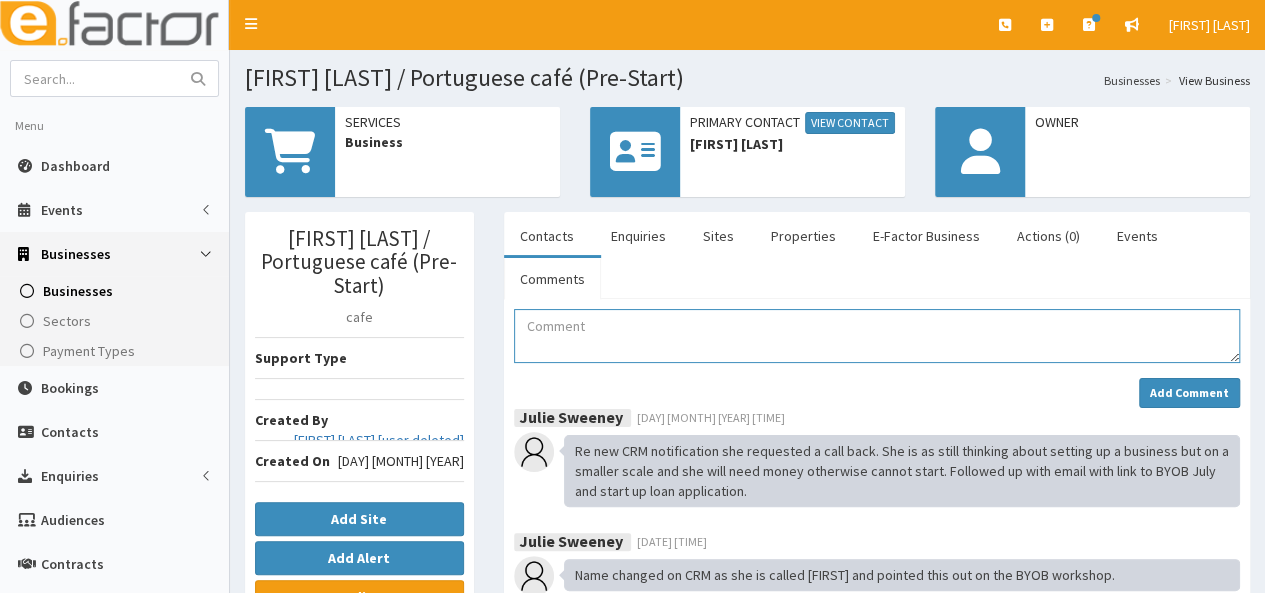 click at bounding box center [877, 336] 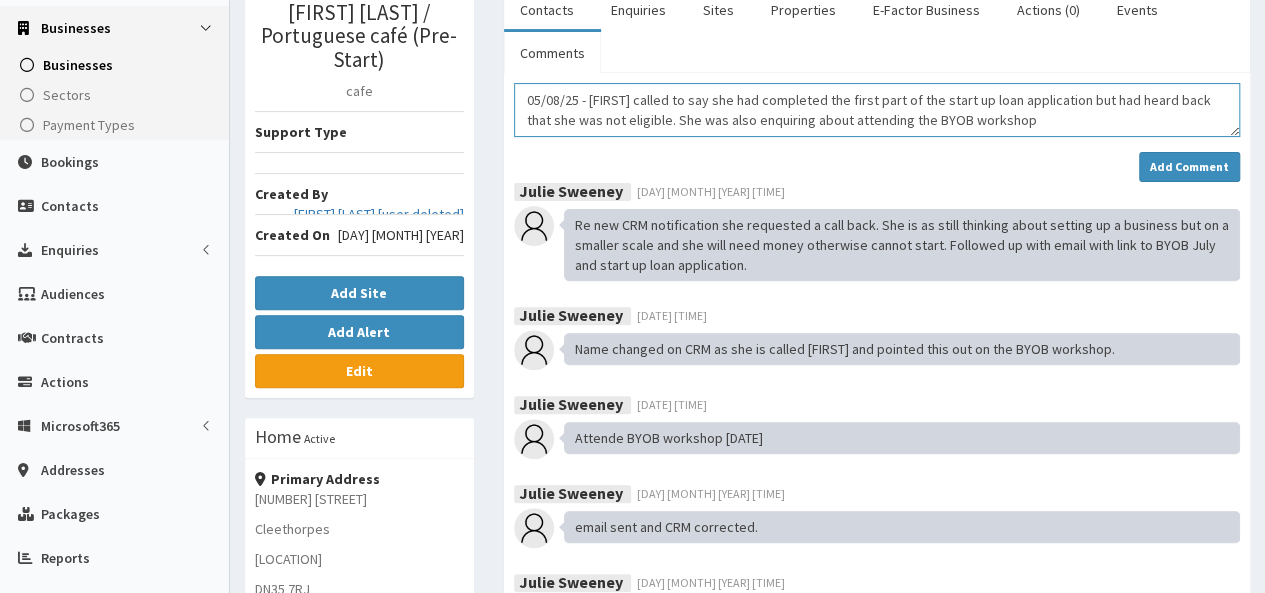 scroll, scrollTop: 266, scrollLeft: 0, axis: vertical 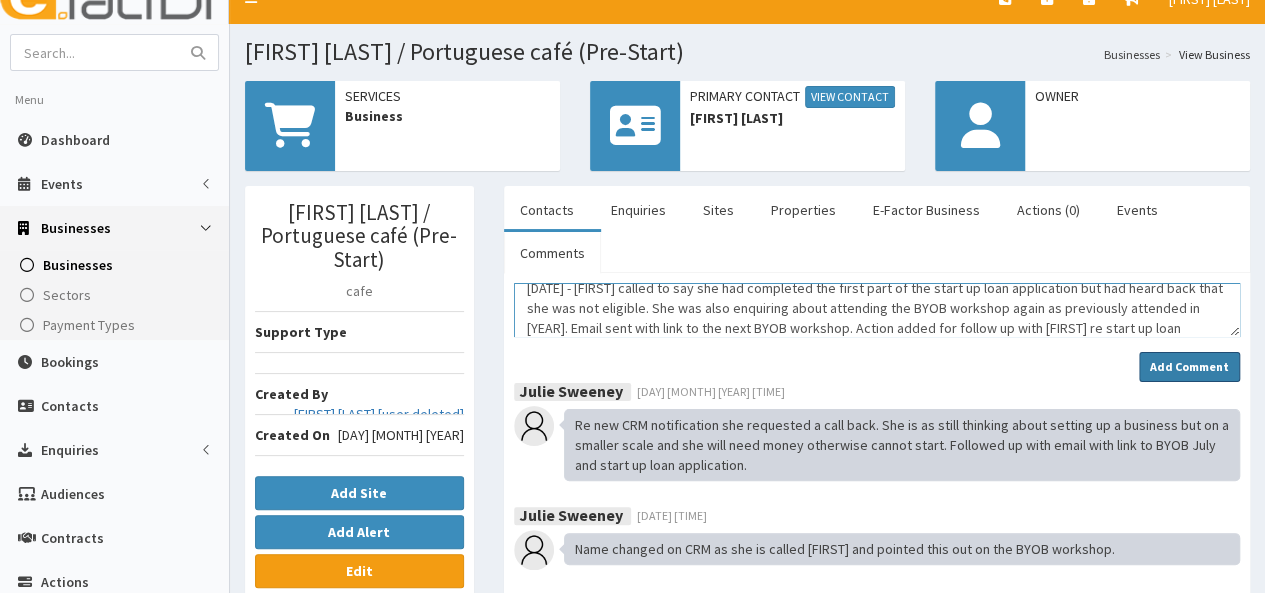 type on "[DATE] - [FIRST] called to say she had completed the first part of the start up loan application but had heard back that she was not eligible. She was also enquiring about attending the BYOB workshop again as previously attended in [YEAR]. Email sent with link to the next BYOB workshop. Action added for follow up with [FIRST] re start up loan rejection." 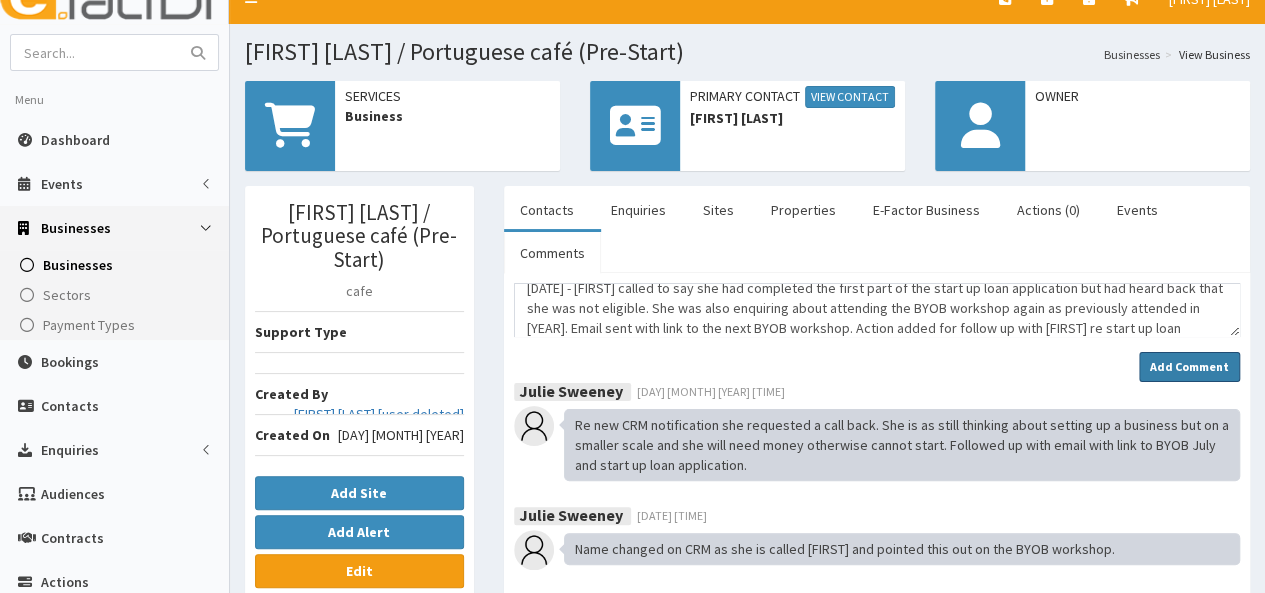 click on "Add Comment" at bounding box center (1189, 366) 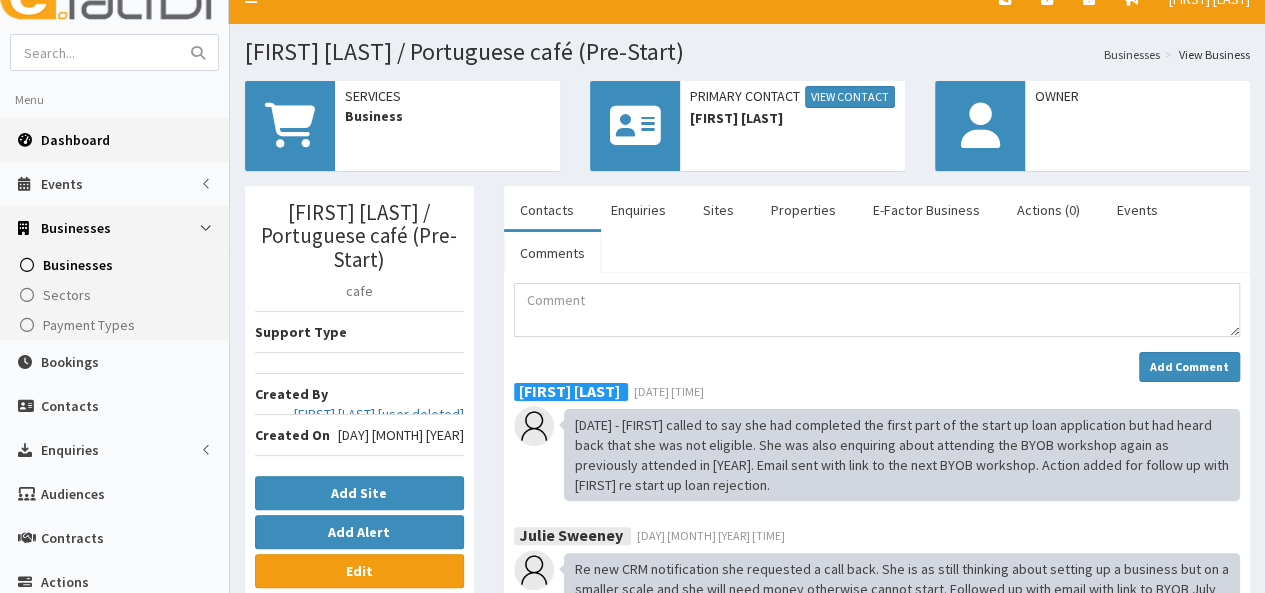 click on "Dashboard" at bounding box center (75, 140) 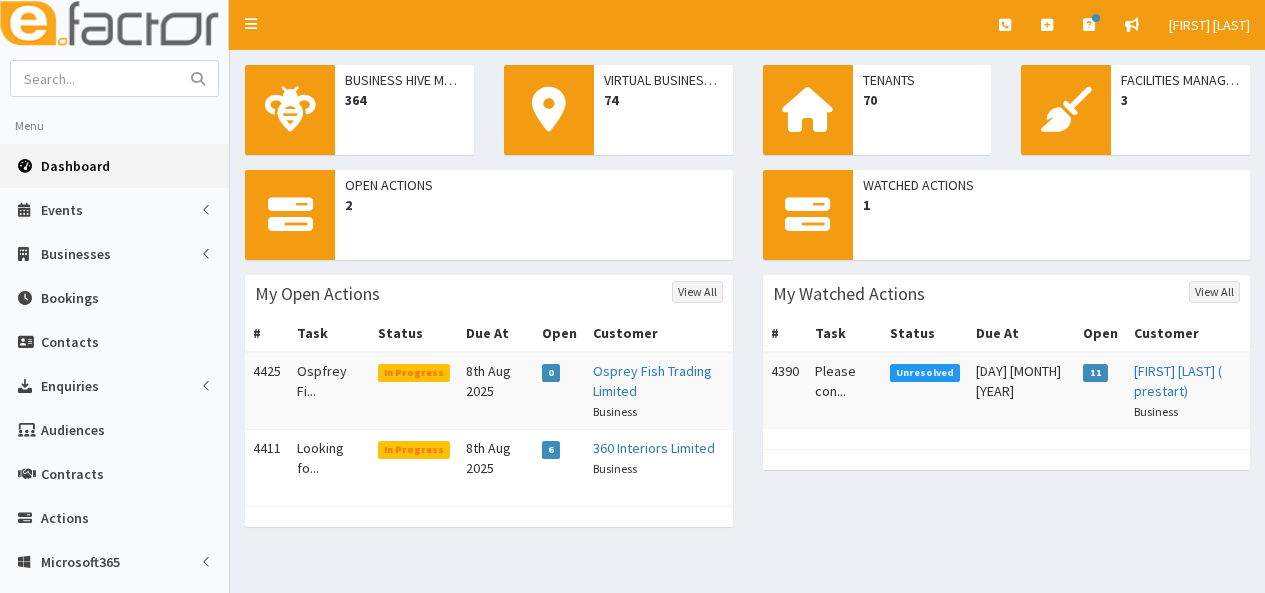 scroll, scrollTop: 0, scrollLeft: 0, axis: both 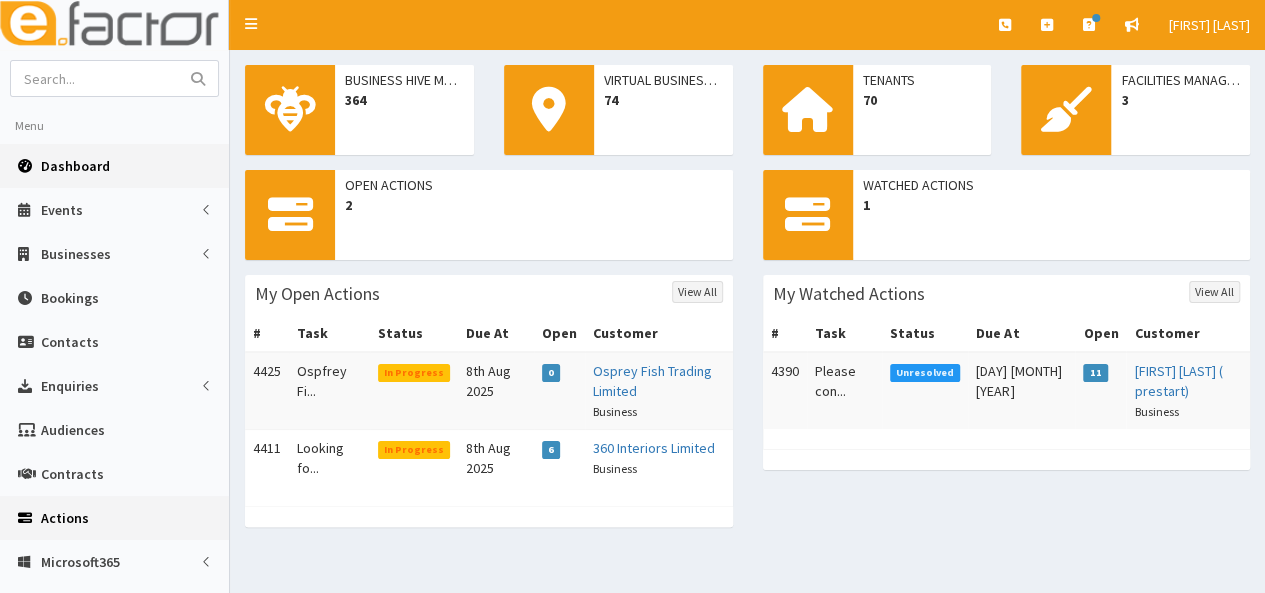 click on "Actions" at bounding box center (65, 518) 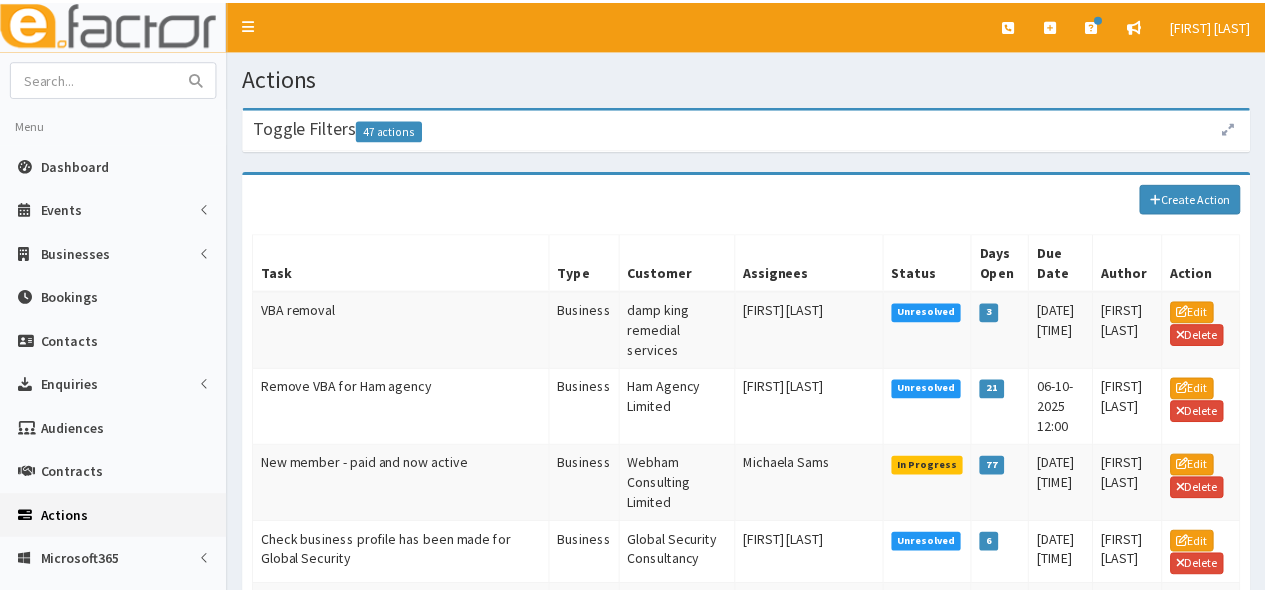 scroll, scrollTop: 0, scrollLeft: 0, axis: both 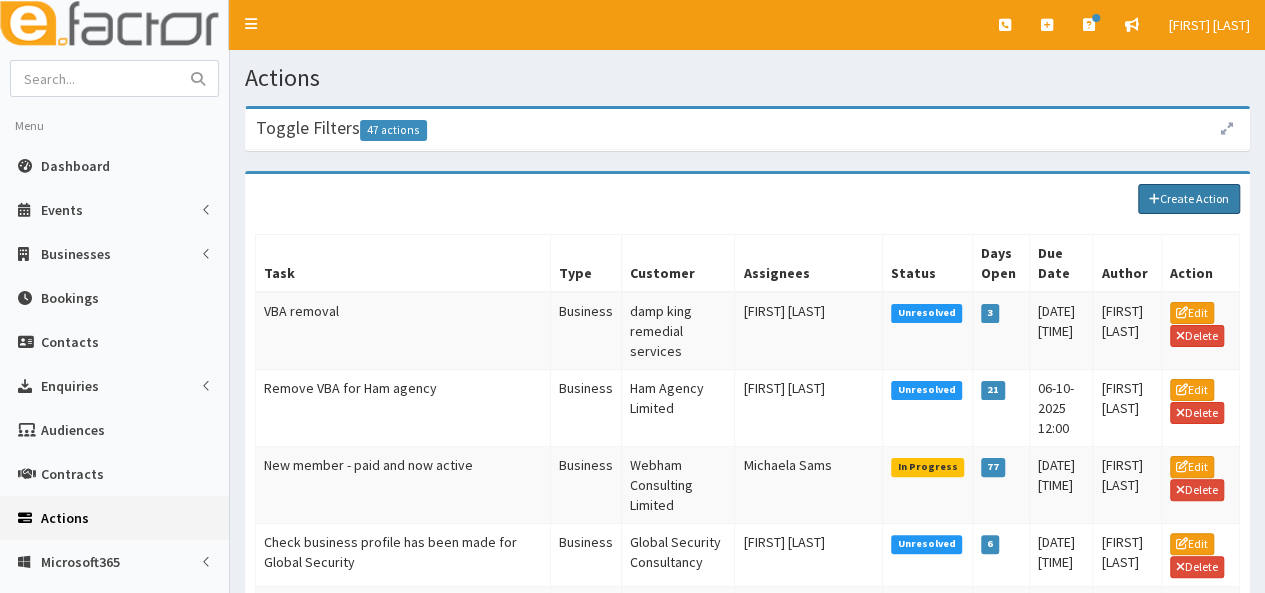 click on "Create Action" at bounding box center (1189, 199) 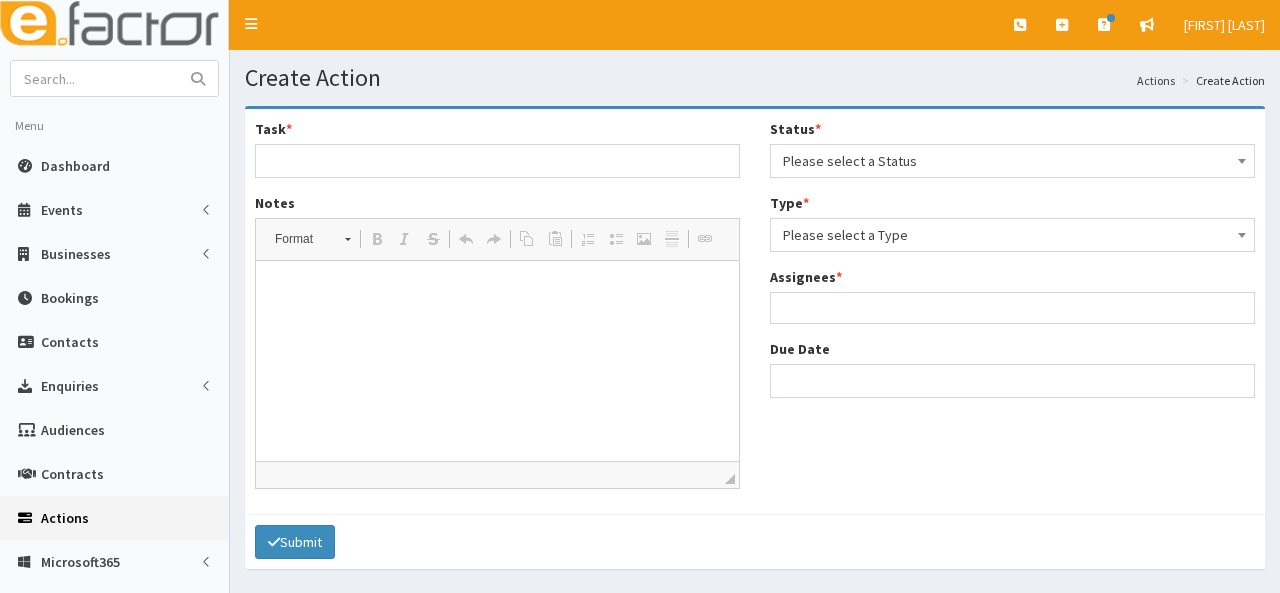 select 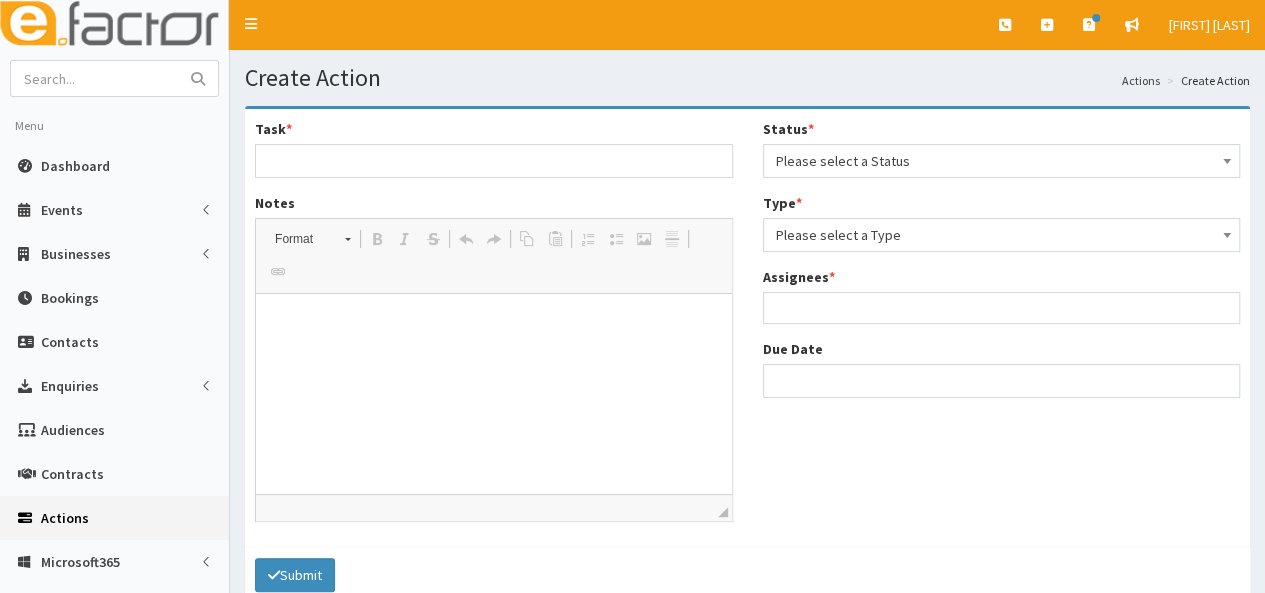 scroll, scrollTop: 0, scrollLeft: 0, axis: both 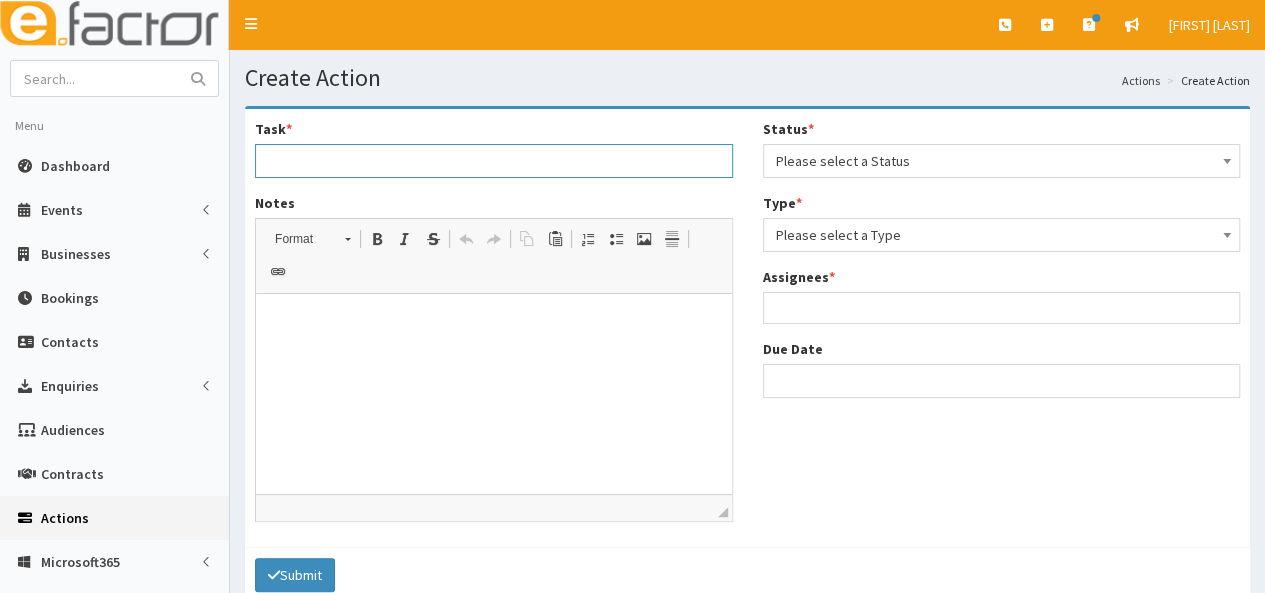 click on "Task  *" at bounding box center (494, 161) 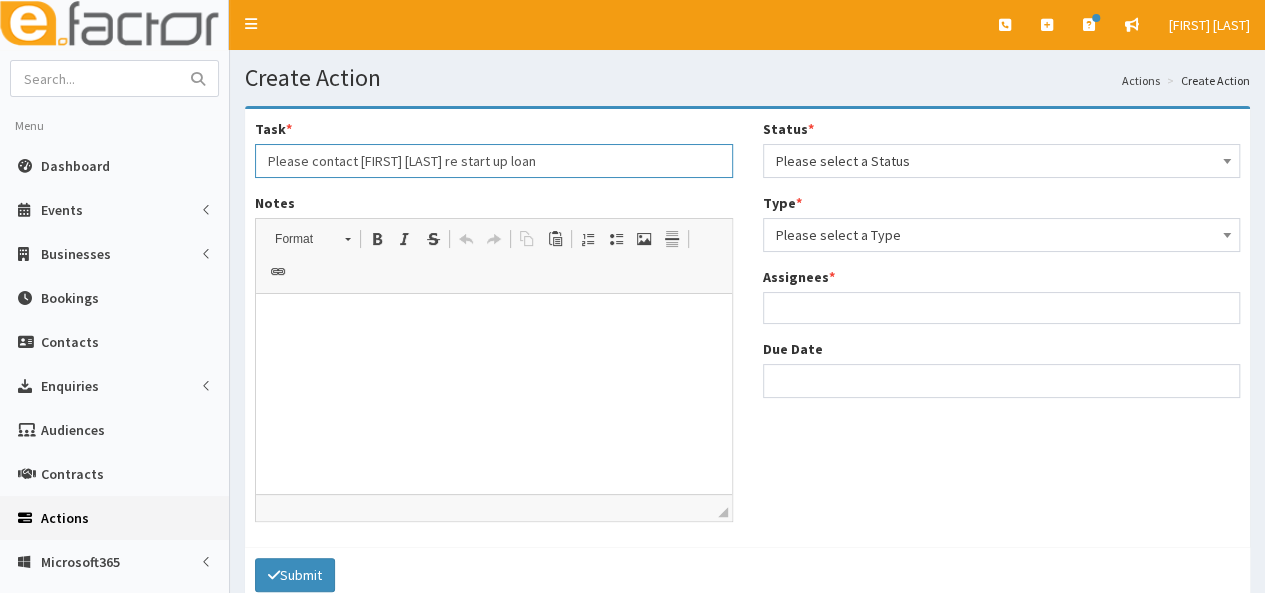 type on "Please contact Laura Santos re start up loan" 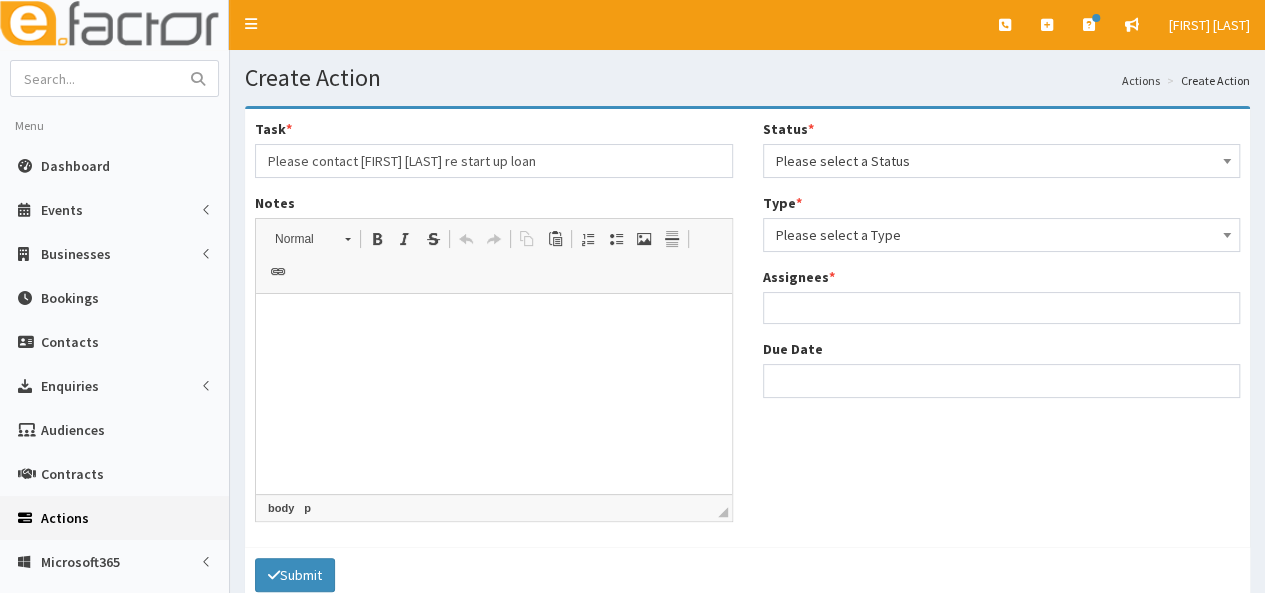 click at bounding box center (494, 324) 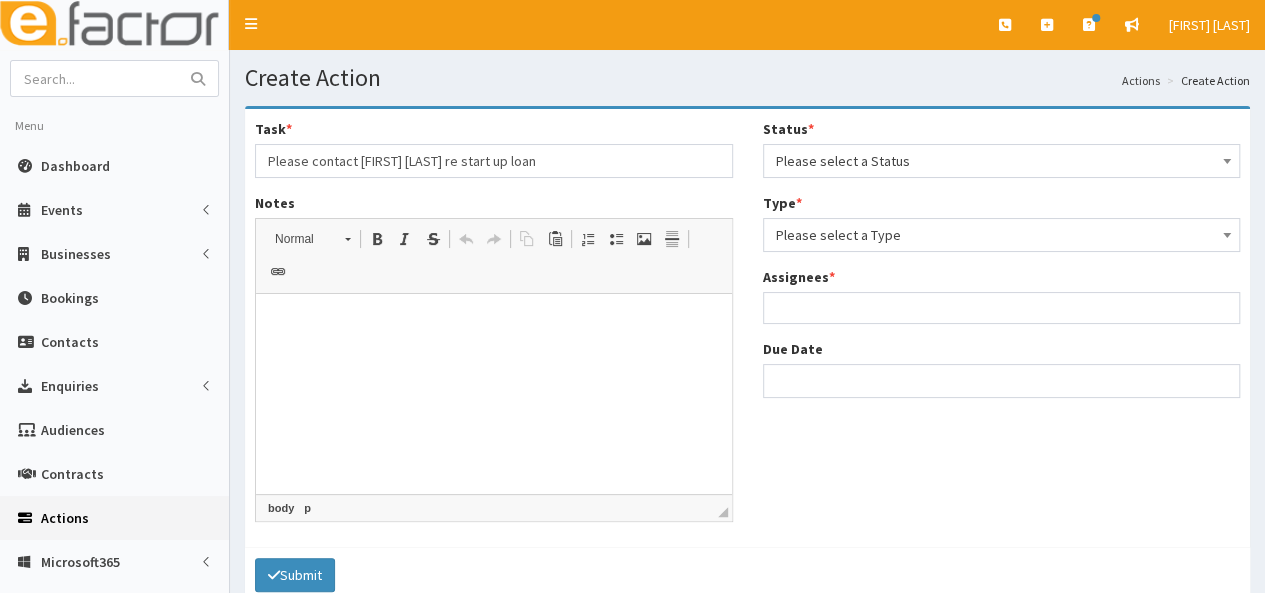 type 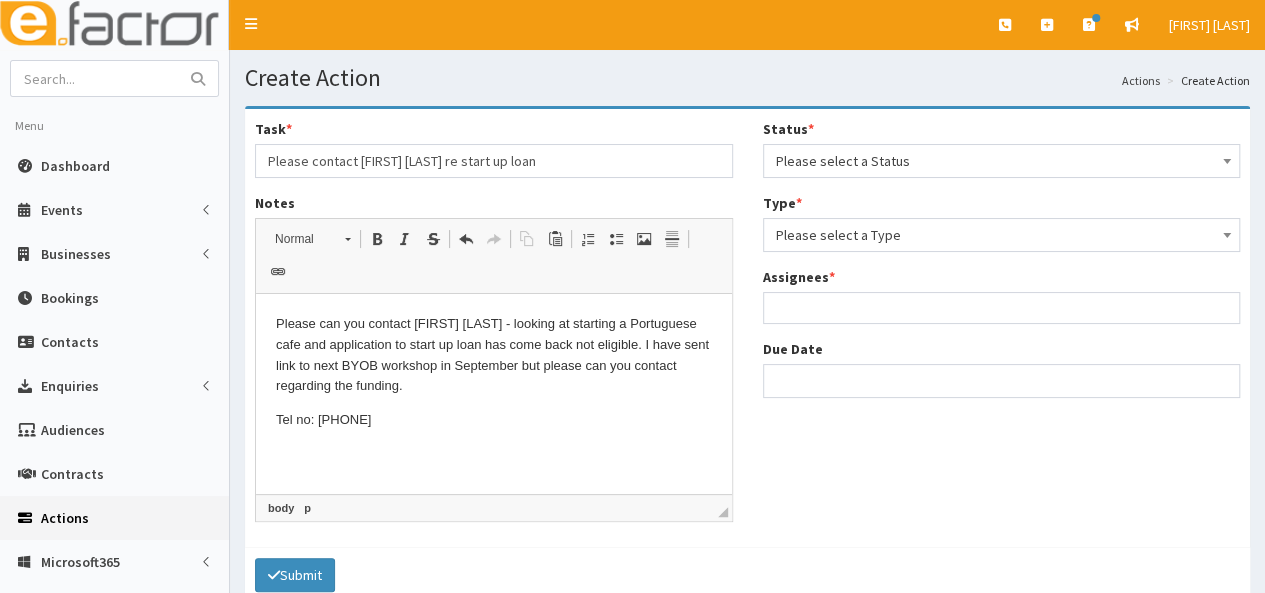 click on "Please select a Status" at bounding box center (1002, 161) 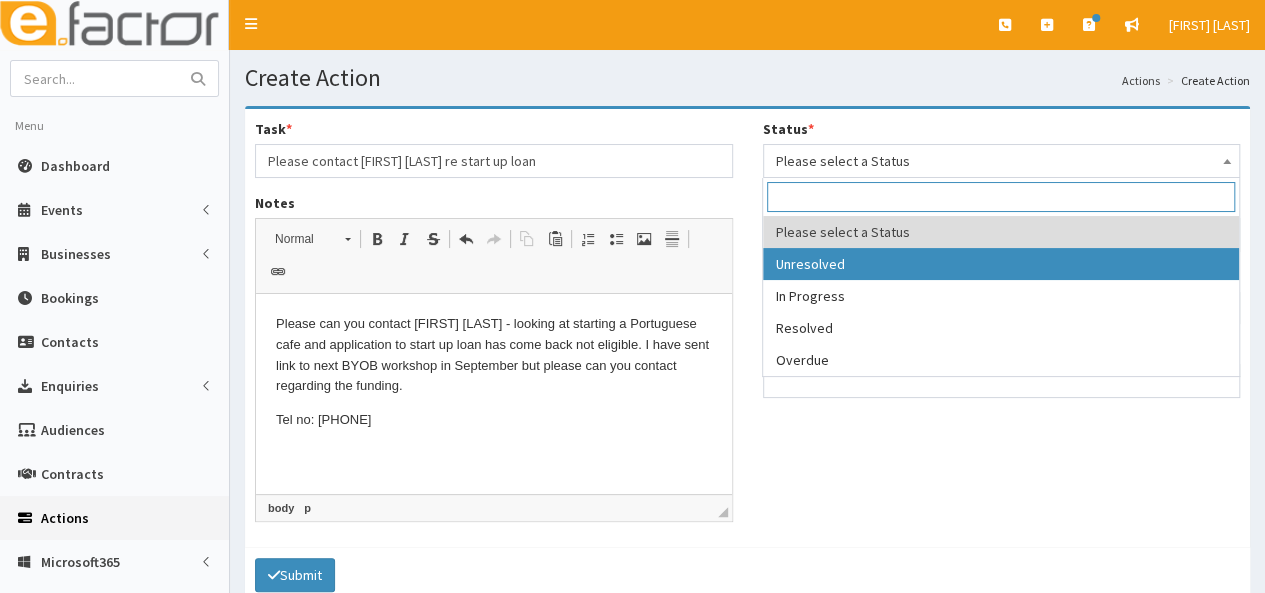 select on "1" 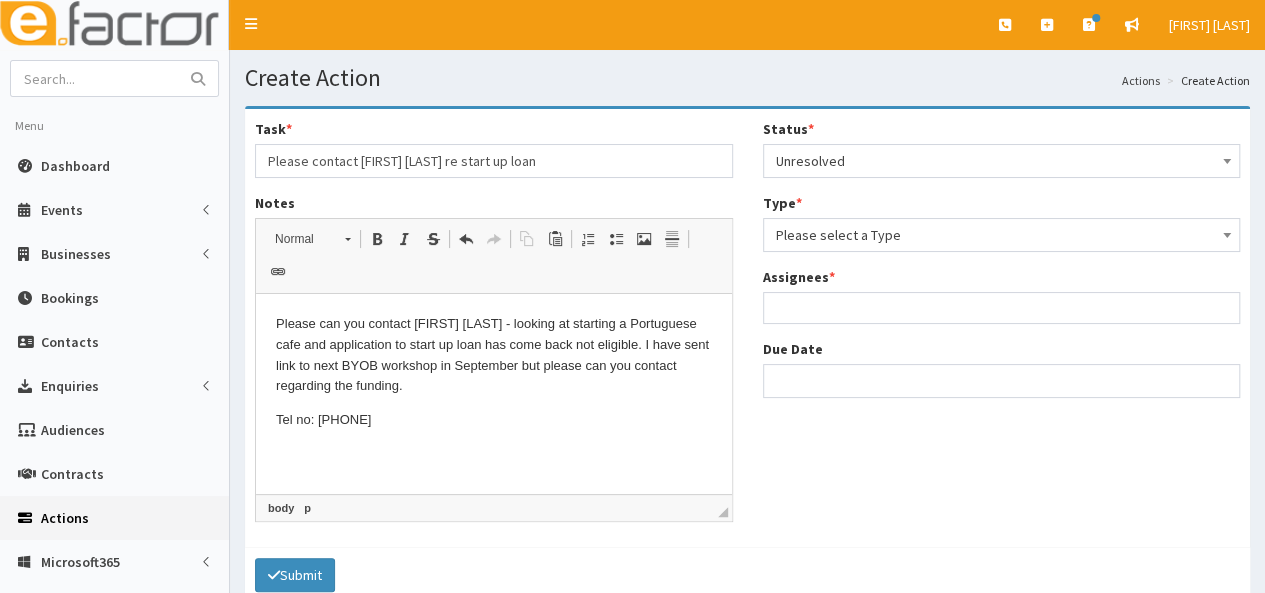 click on "Please select a Type" at bounding box center (1002, 235) 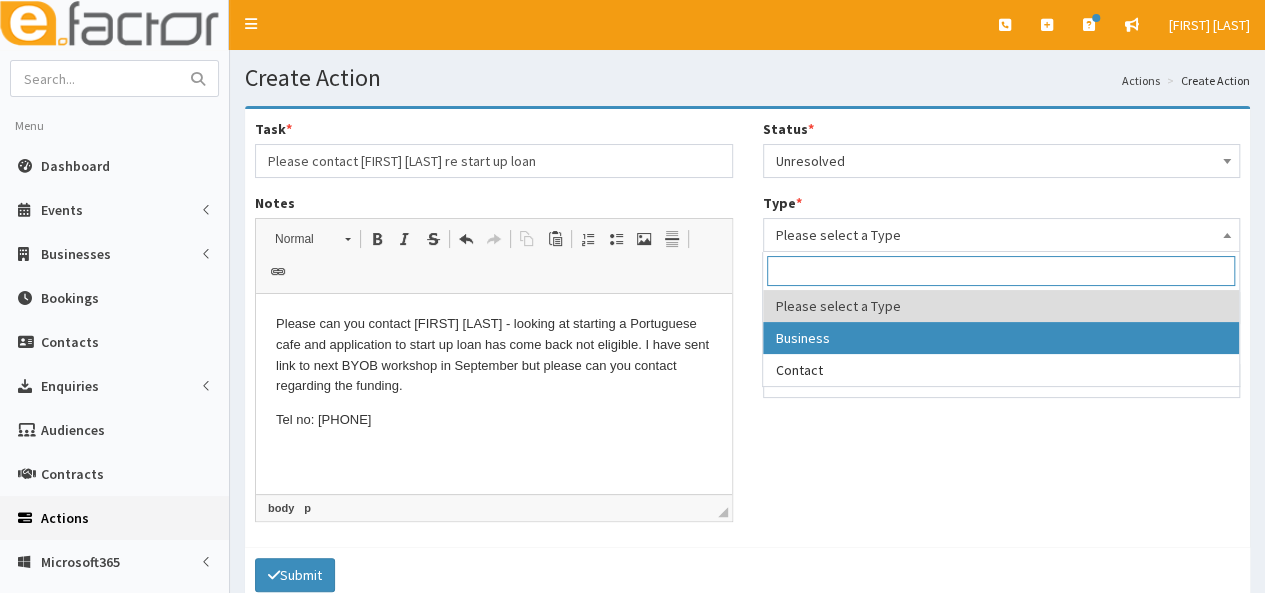 select on "business" 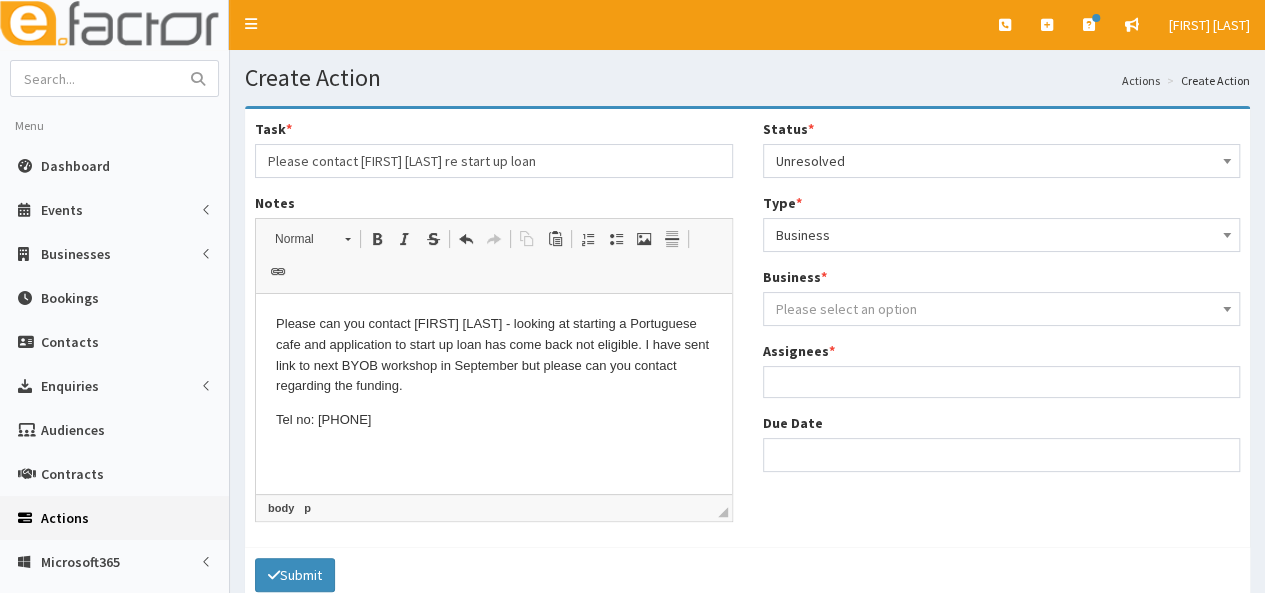 click on "Please select an option" at bounding box center (846, 309) 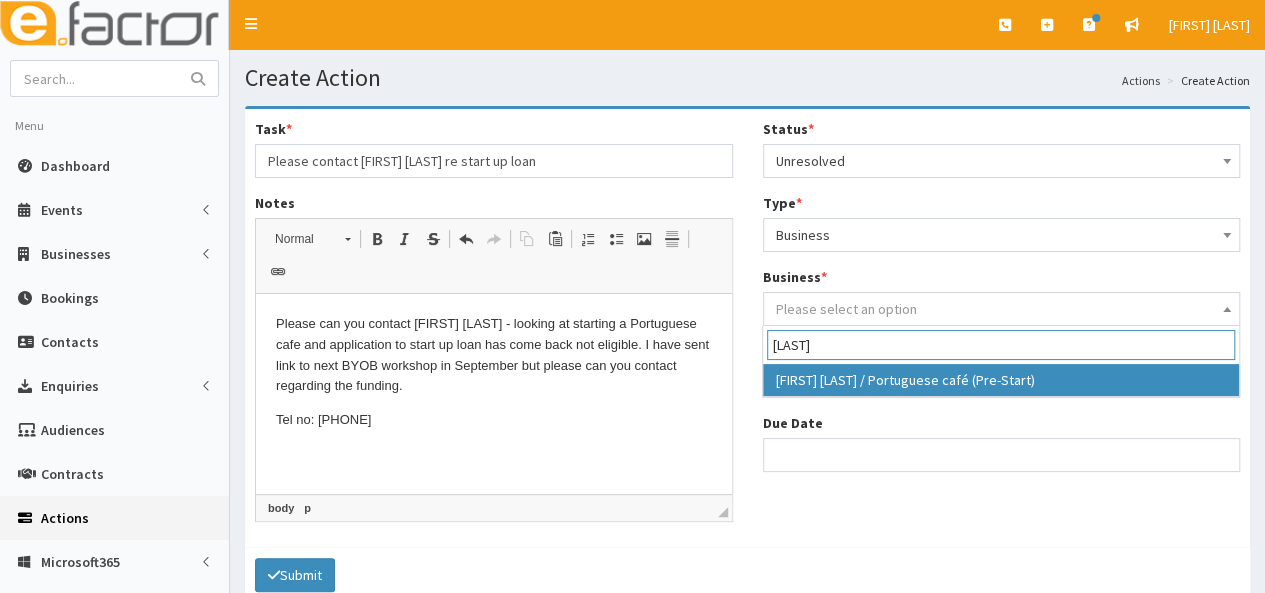 type on "Santos" 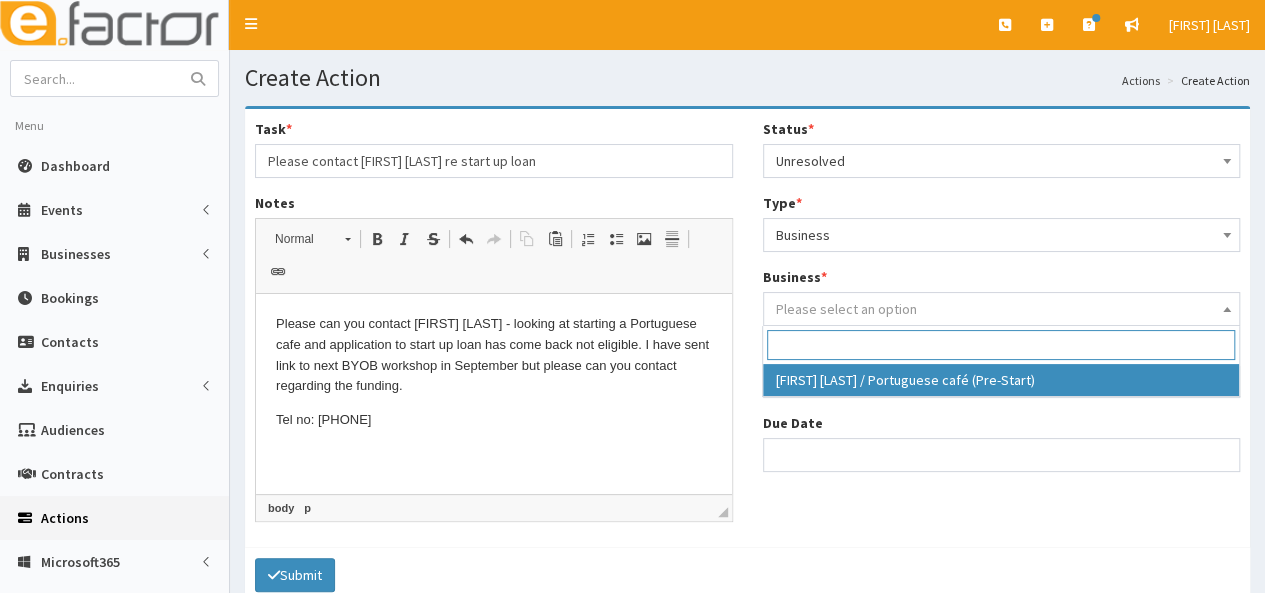 select on "2758" 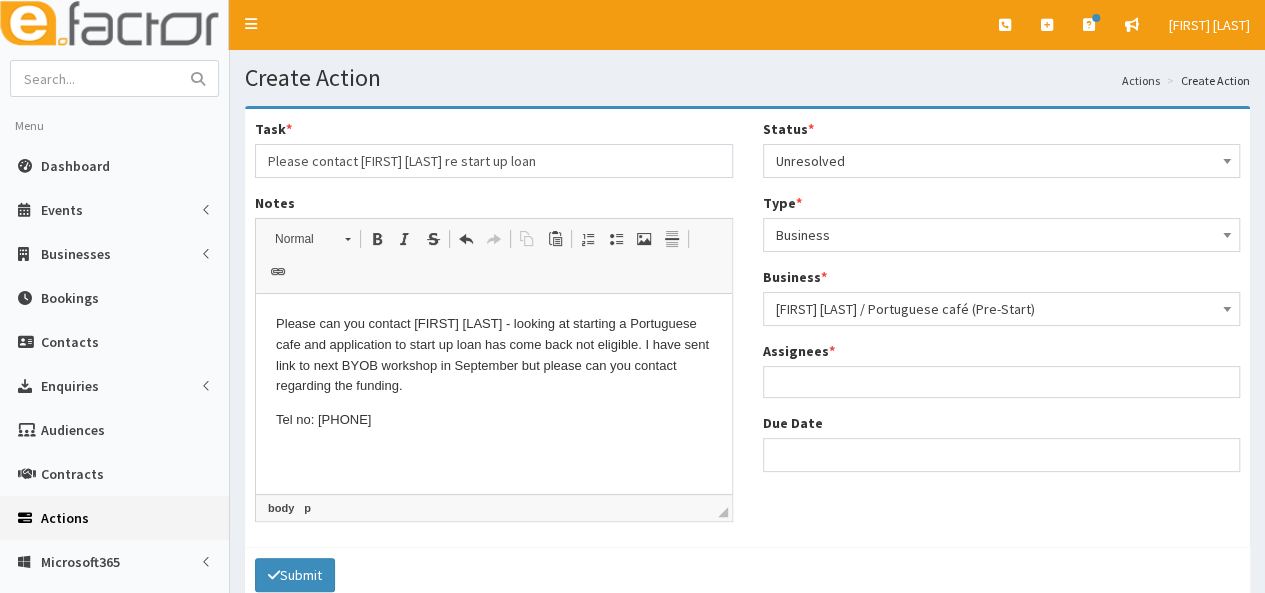 click at bounding box center (1002, 379) 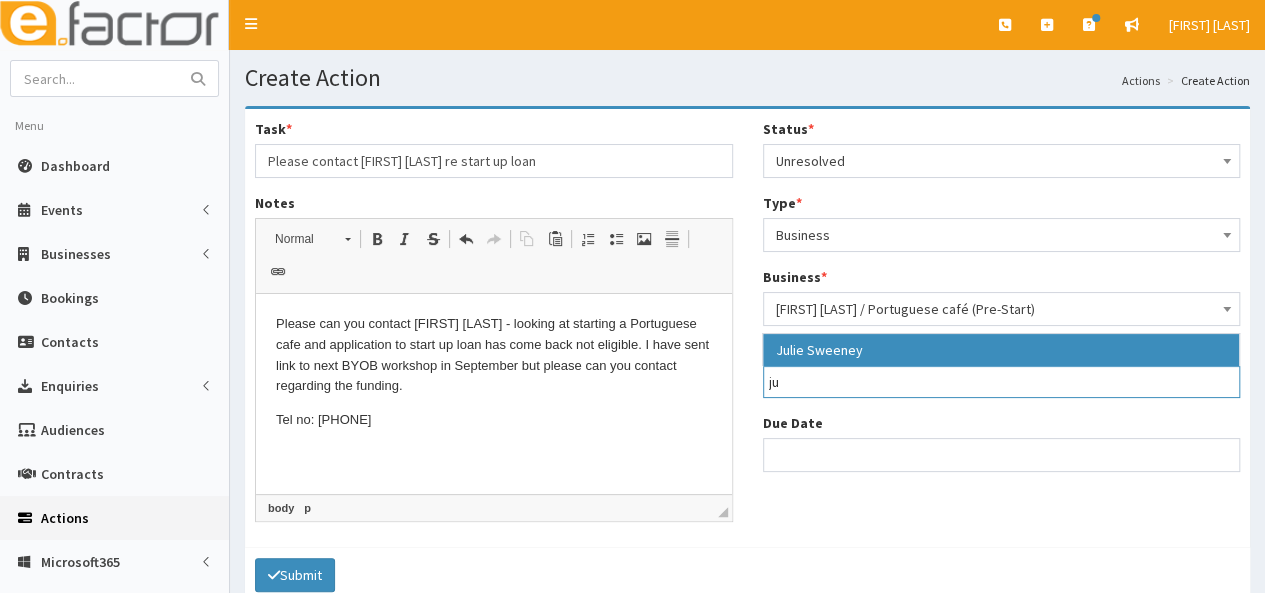 type on "ju" 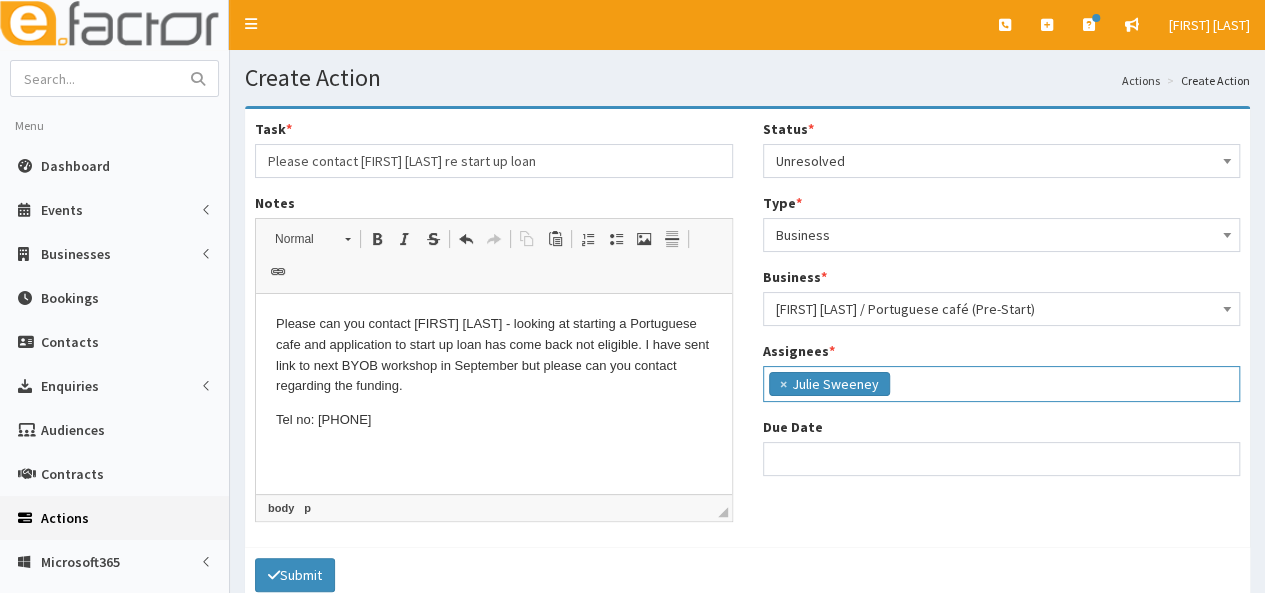 scroll, scrollTop: 114, scrollLeft: 0, axis: vertical 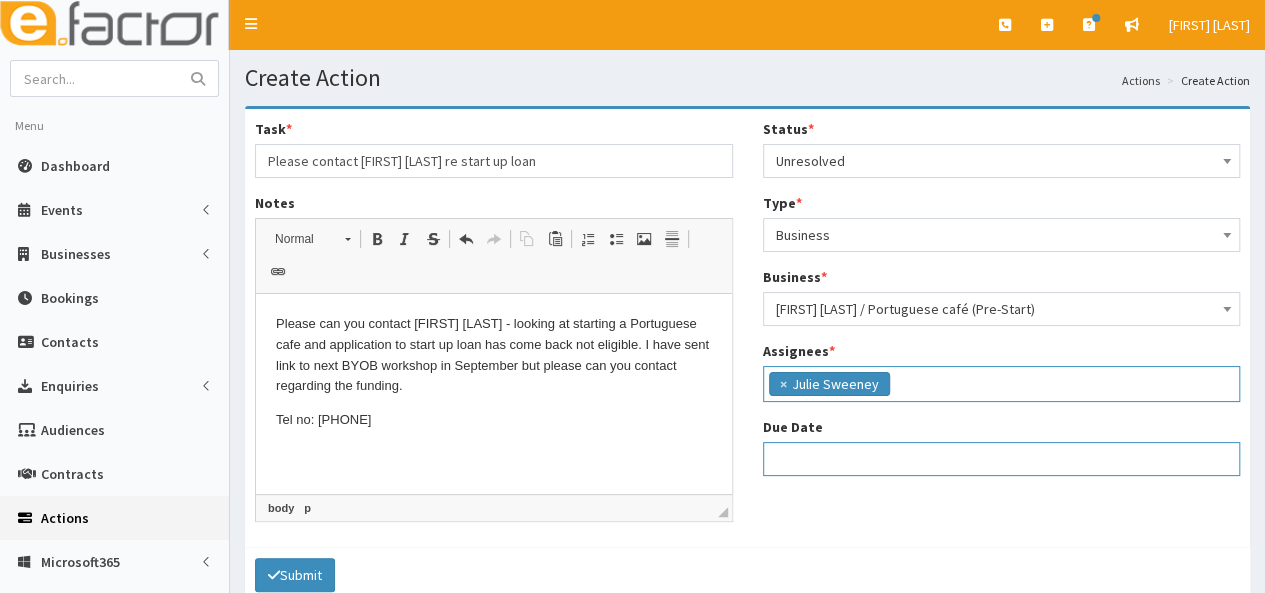 click on "Due Date" at bounding box center (1002, 459) 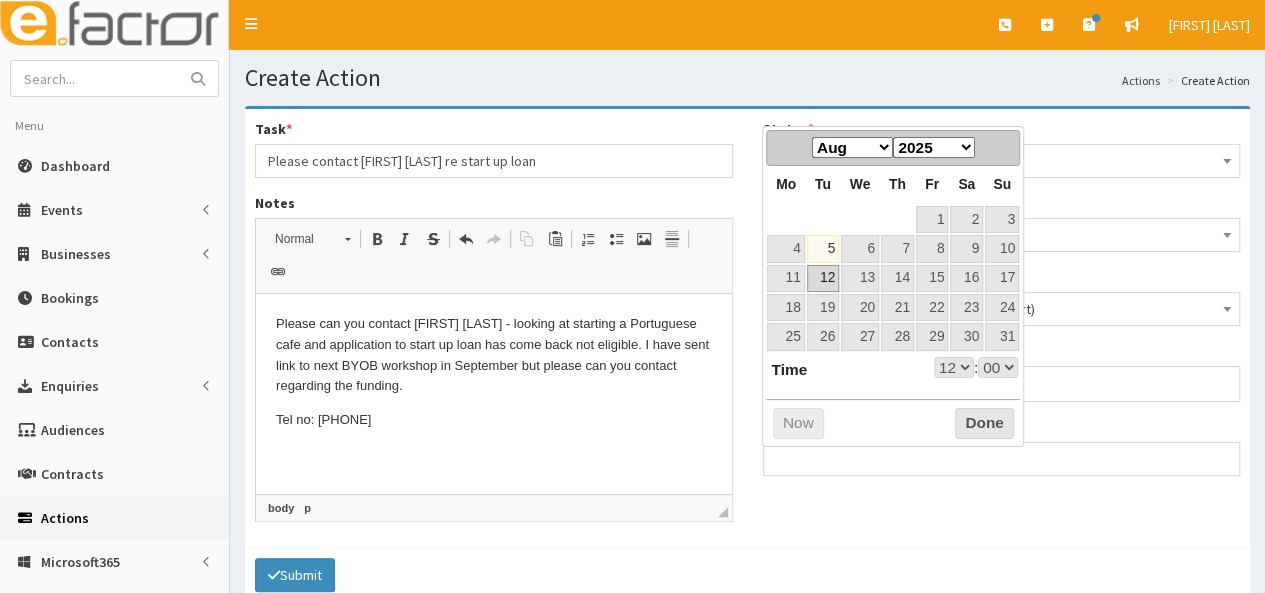 click on "12" at bounding box center [823, 278] 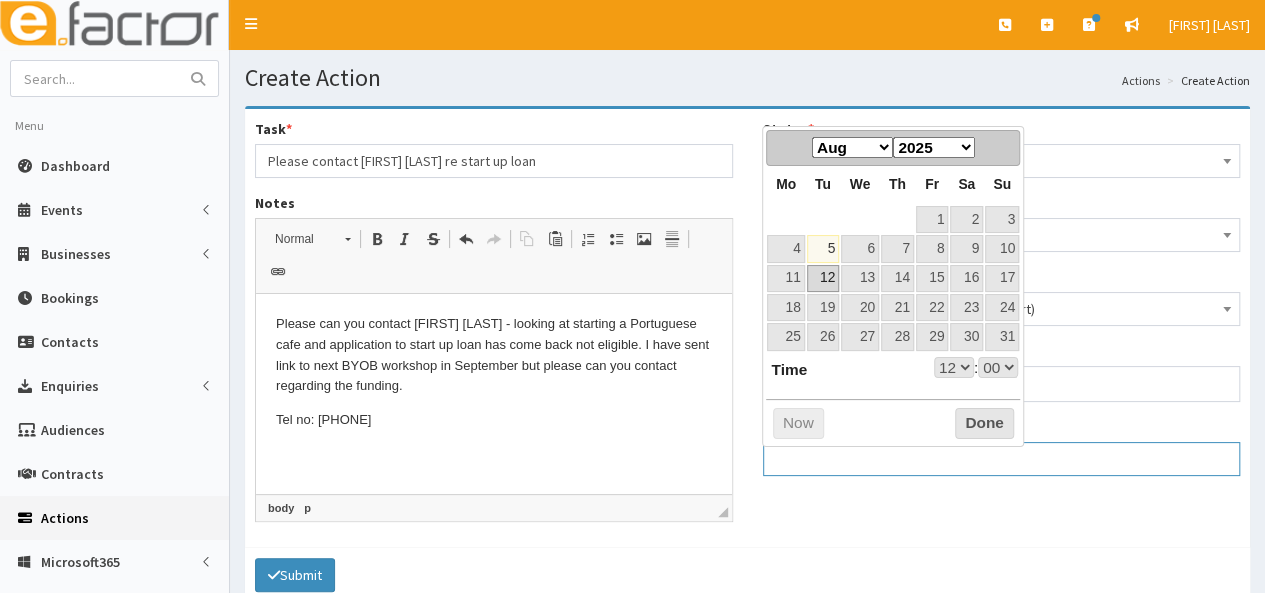 type on "12-08-2025 12:00" 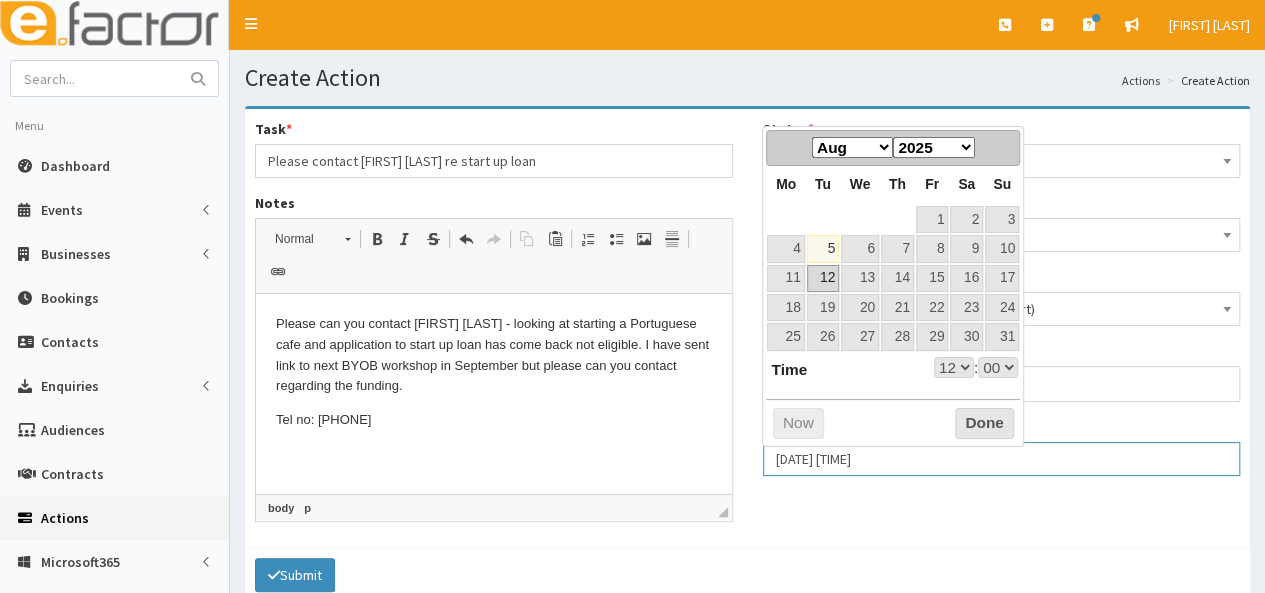 select on "12" 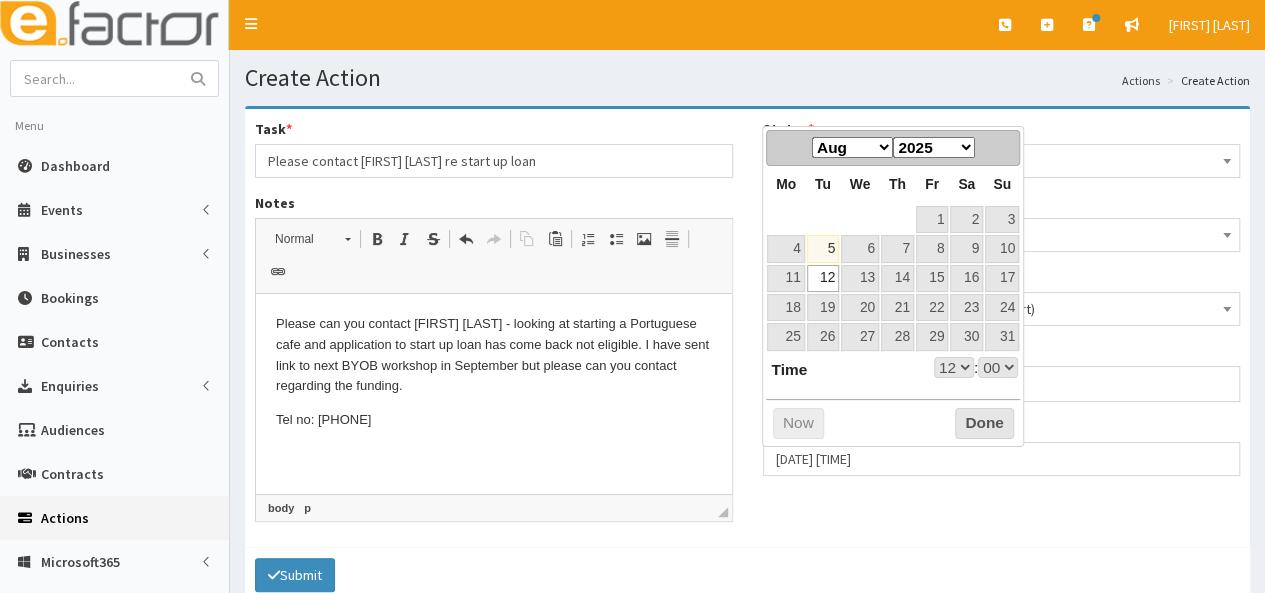 click on "12" at bounding box center [823, 278] 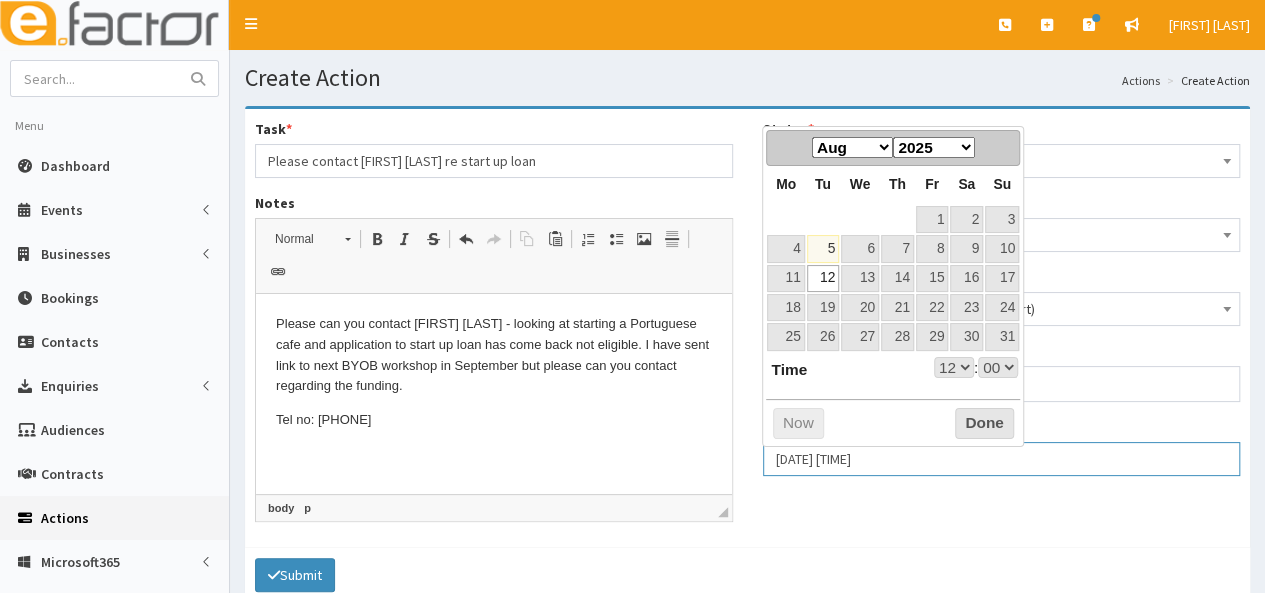 select on "12" 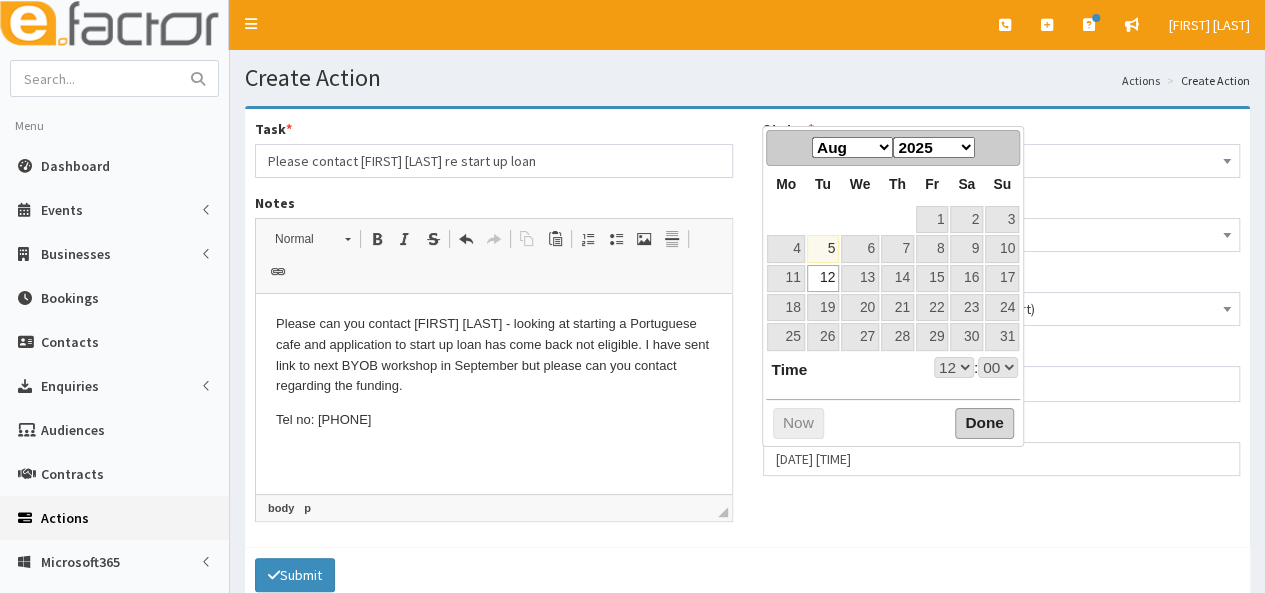 click on "Done" at bounding box center [984, 424] 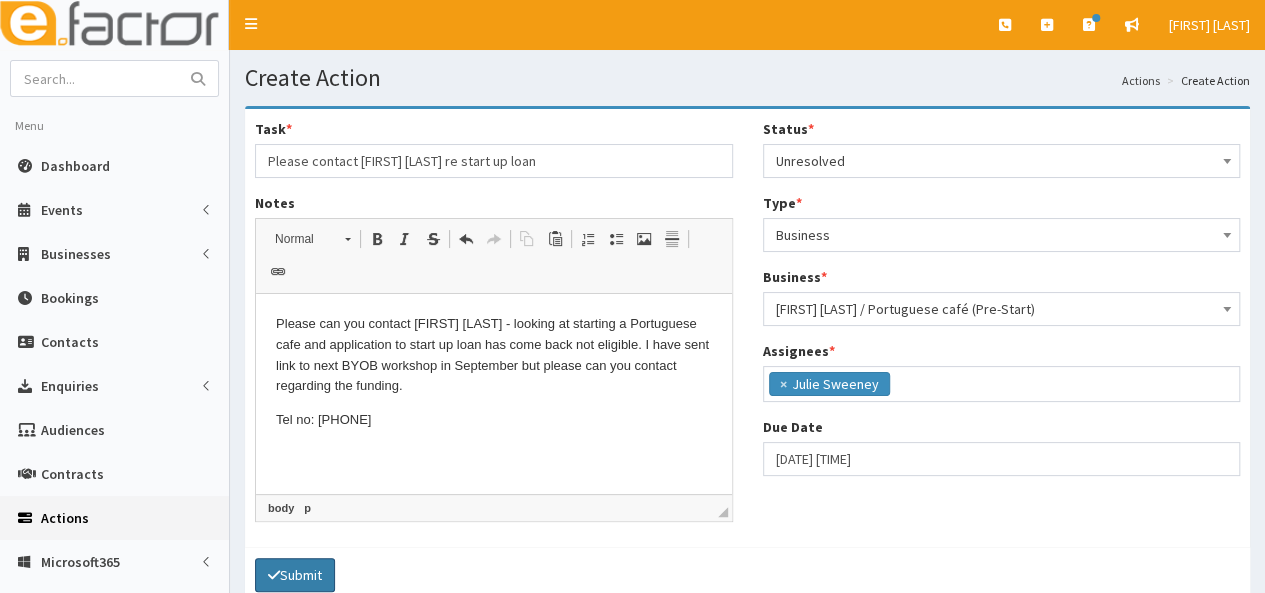 click on "Submit" at bounding box center [295, 575] 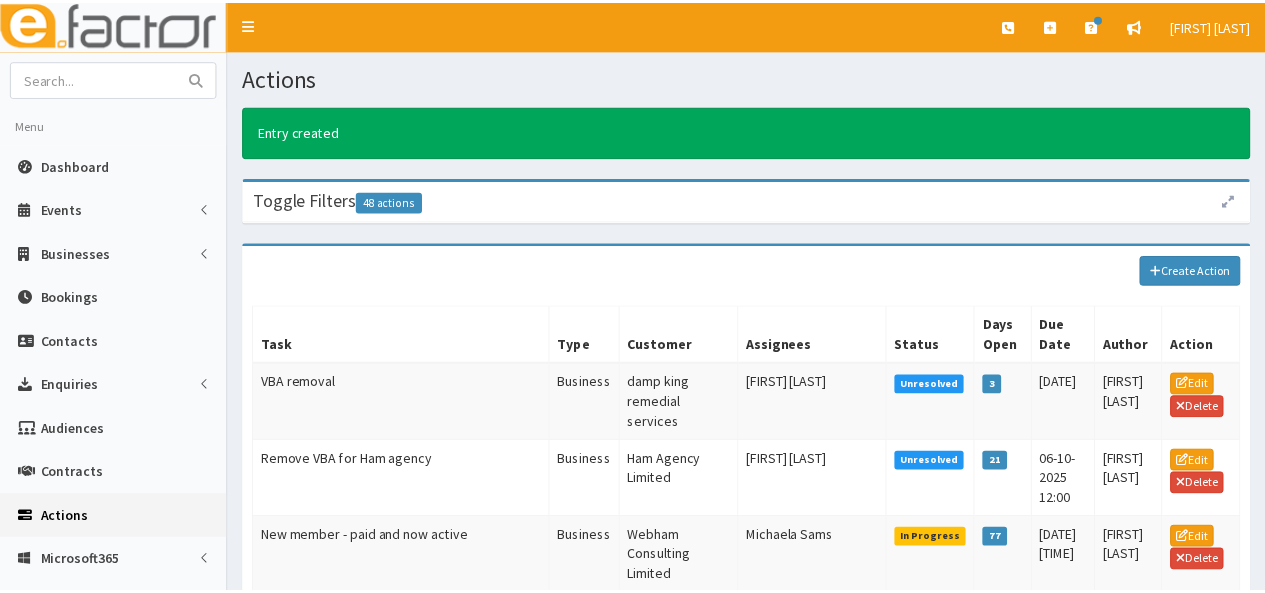 scroll, scrollTop: 0, scrollLeft: 0, axis: both 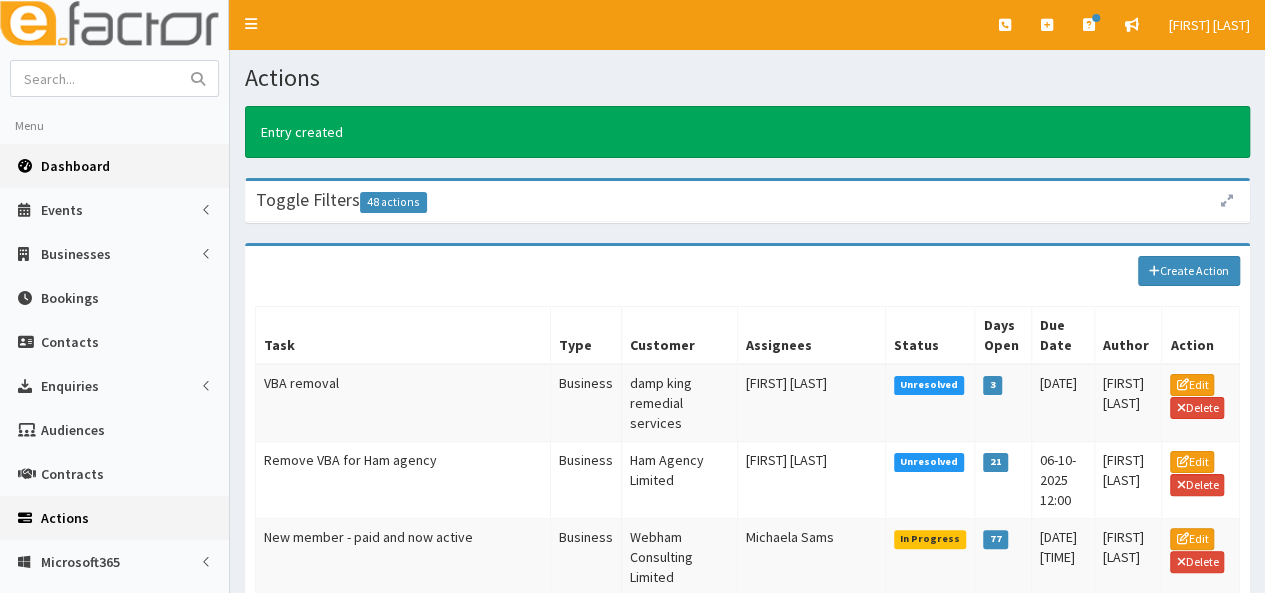 click on "Dashboard" at bounding box center (75, 166) 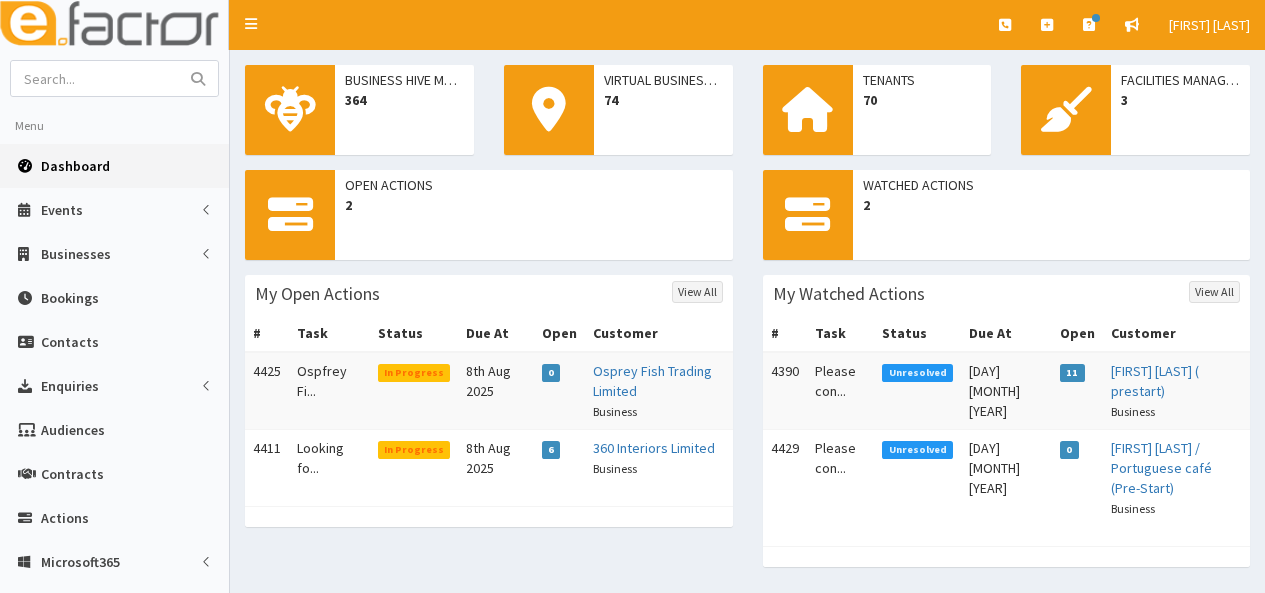 scroll, scrollTop: 0, scrollLeft: 0, axis: both 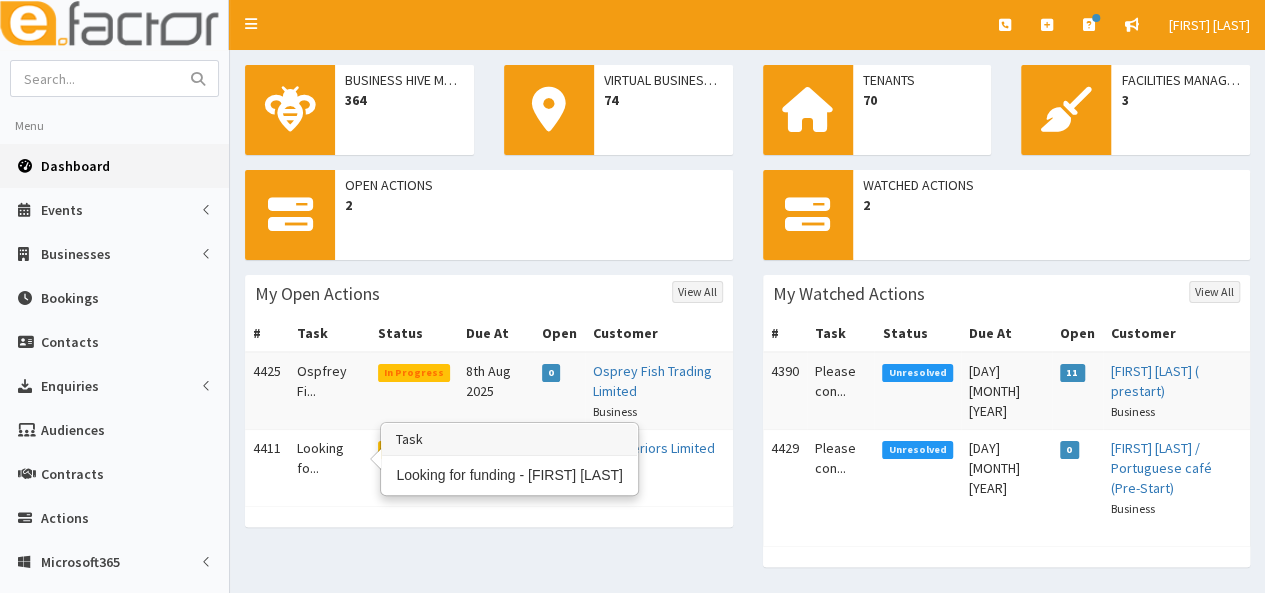 click on "Looking fo..." at bounding box center [329, 458] 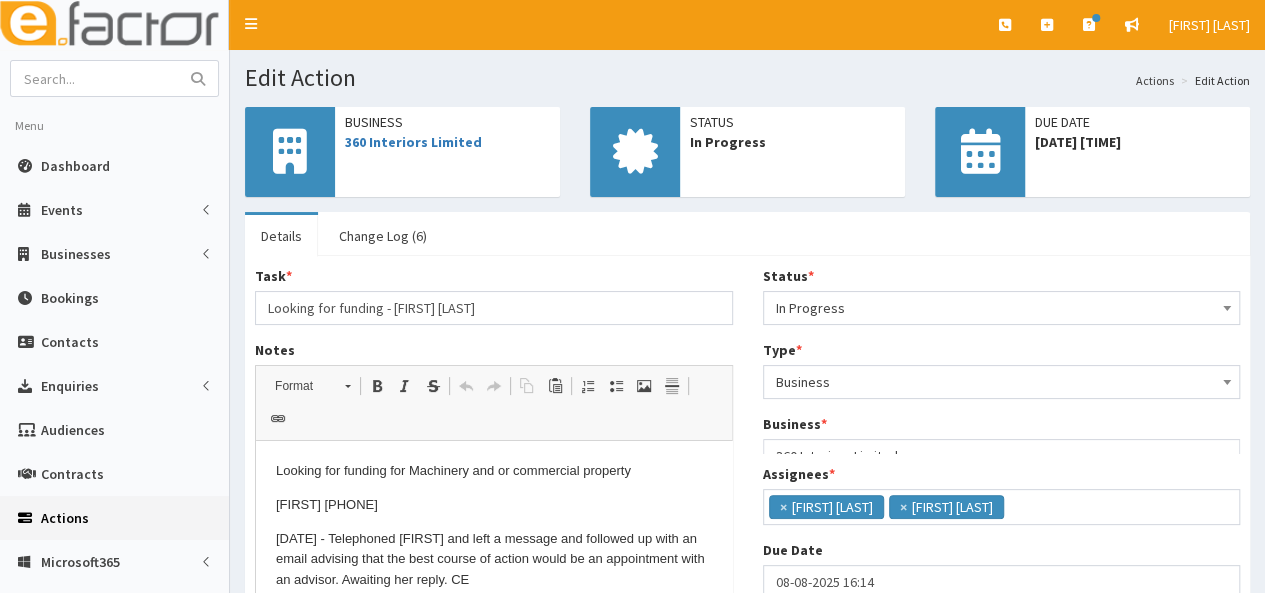 scroll, scrollTop: 0, scrollLeft: 0, axis: both 